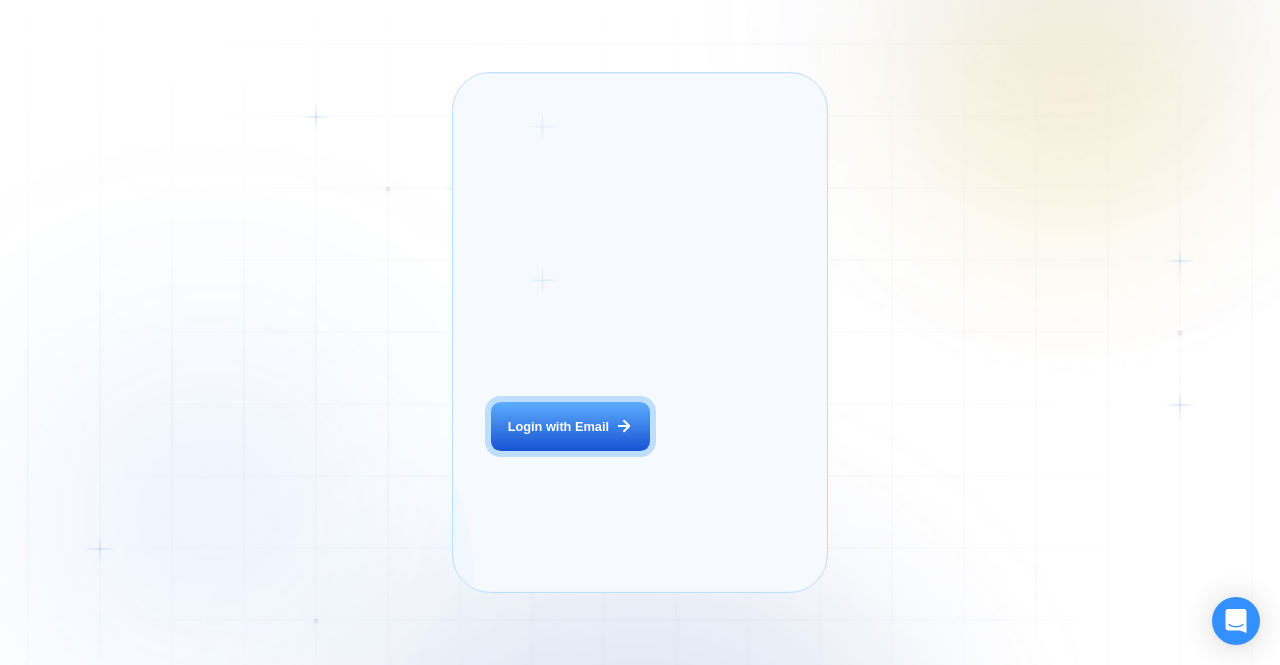 scroll, scrollTop: 0, scrollLeft: 0, axis: both 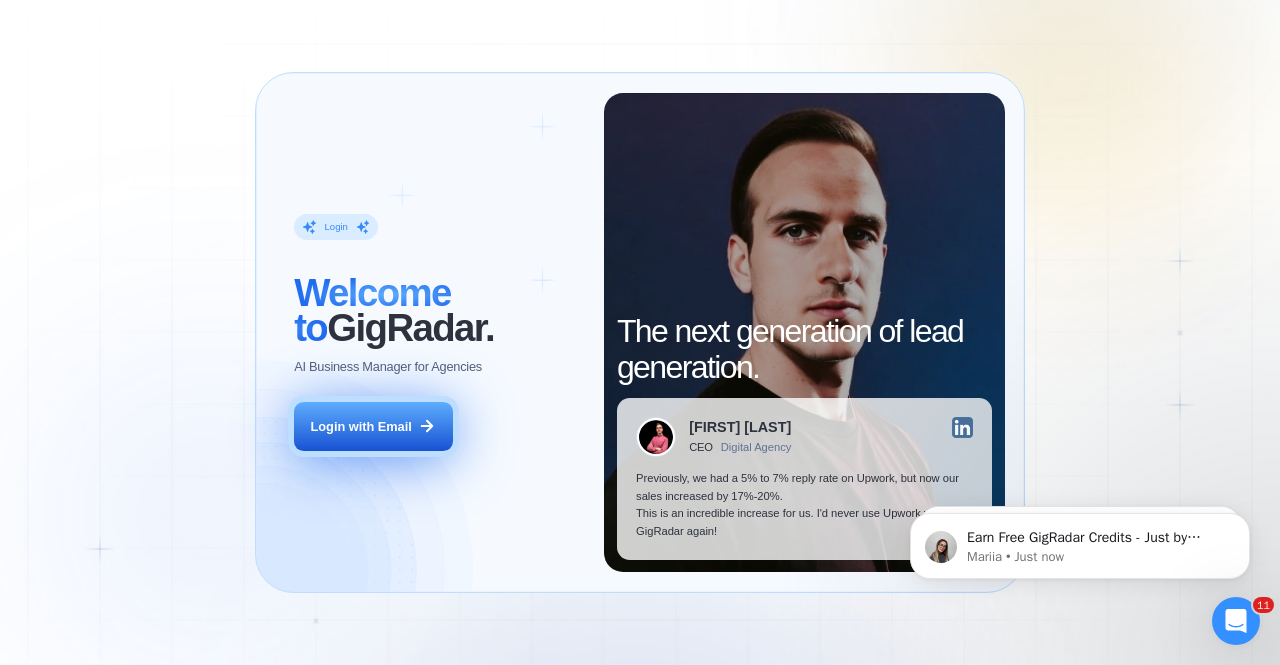 click on "Login with Email" at bounding box center (361, 427) 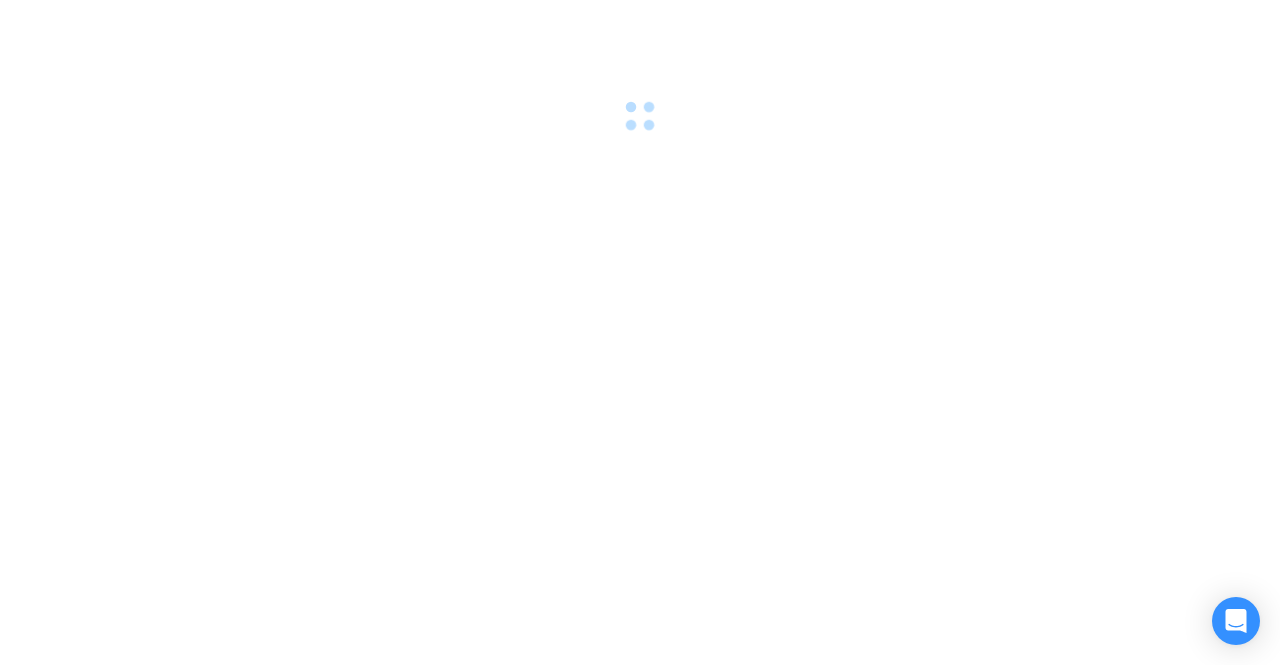 scroll, scrollTop: 0, scrollLeft: 0, axis: both 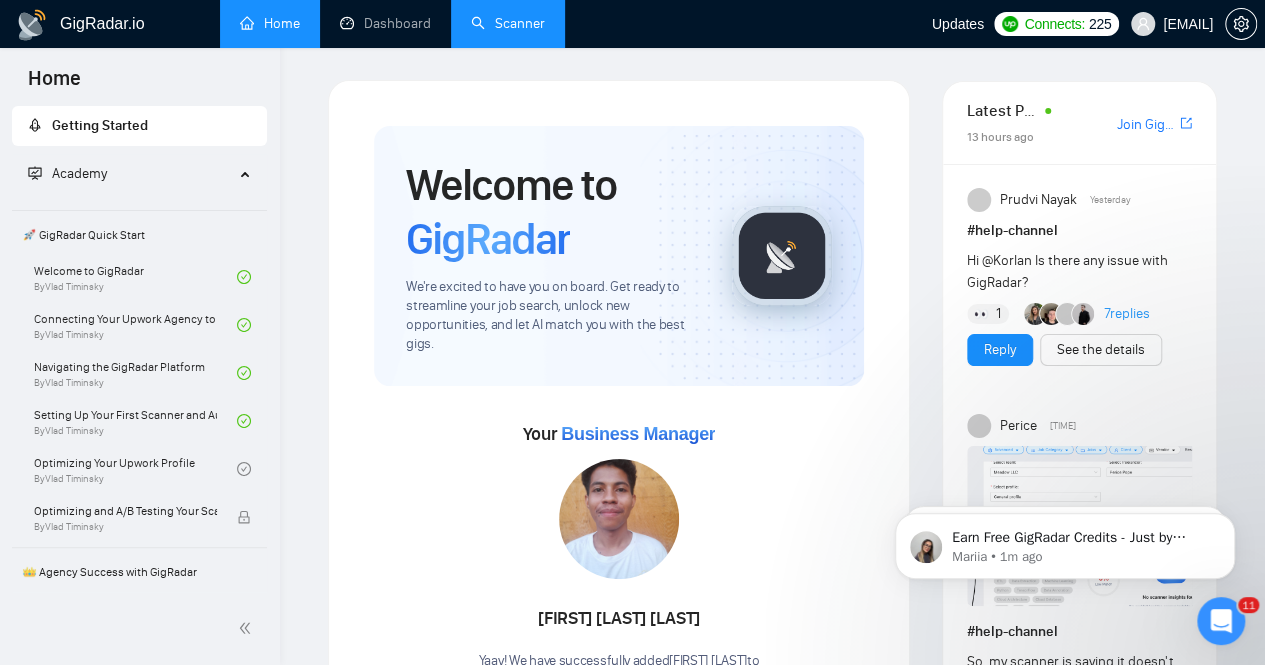 click on "Scanner" at bounding box center (508, 23) 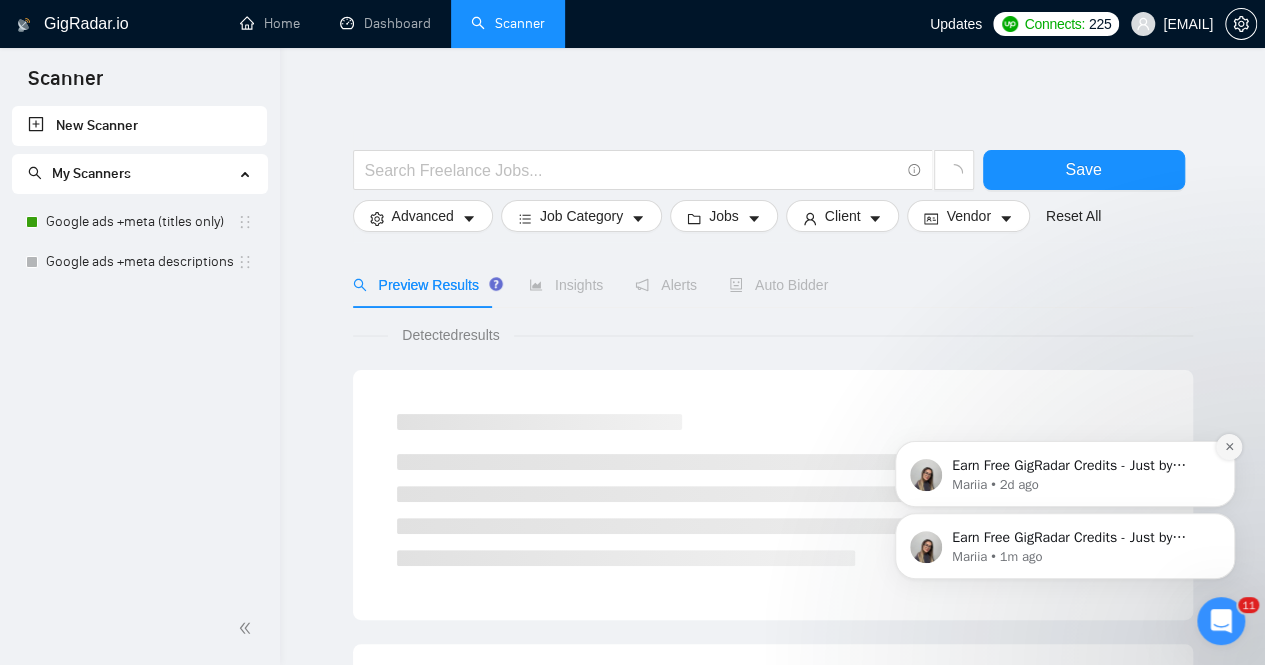 click 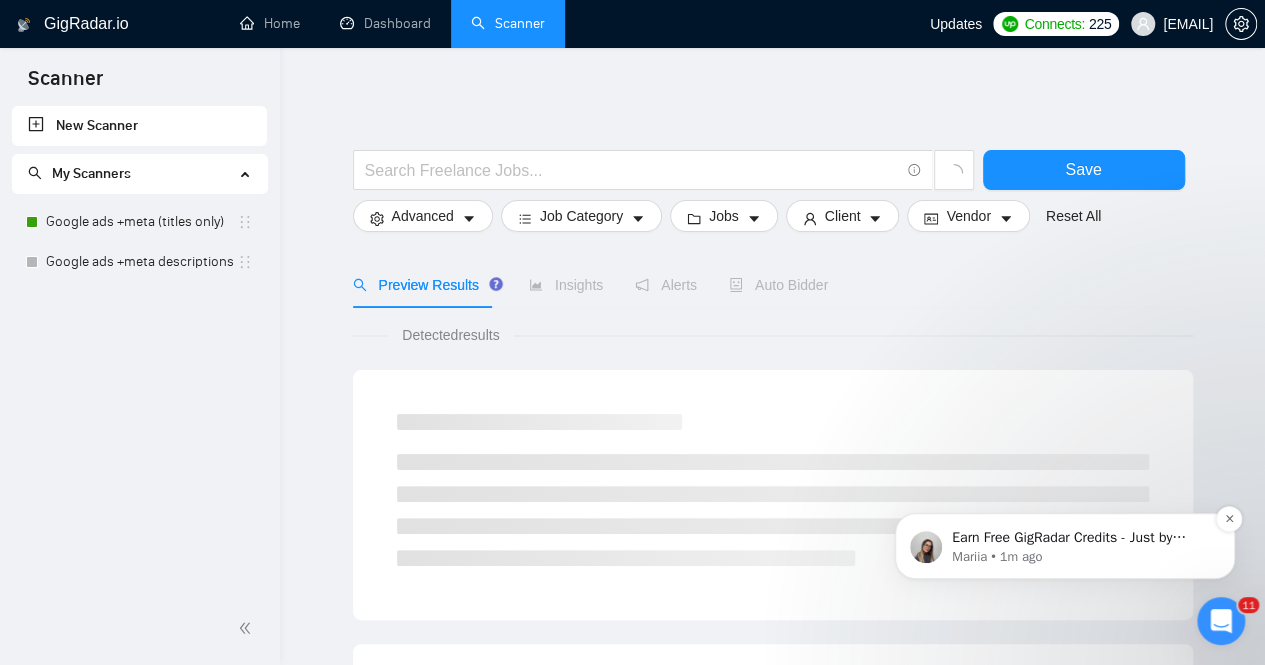 click on "Earn Free GigRadar Credits - Just by Sharing Your Story! 💬 Want more credits for sending proposals? It’s simple - share, inspire, and get rewarded! 🤫 Here’s how you can earn free credits: Introduce yourself in the #intros channel of the GigRadar Upwork Community and grab +20 credits for sending bids., Post your success story (closed projects, high LRR, etc.) in the #general channel and claim +50 credits for sending bids. Why? GigRadar is building a powerful network of freelancers and agencies. We want you to make valuable connections, showcase your wins, and inspire others while getting rewarded! 🚀 Not a member yet? Join our Slack community now 👉 Join Slack Community Claiming your credits is easy: Reply to this message with a screenshot of your post, and our Tech Support Team will instantly top up your credits! 💸 Mariia • 1m ago" at bounding box center [1065, 546] 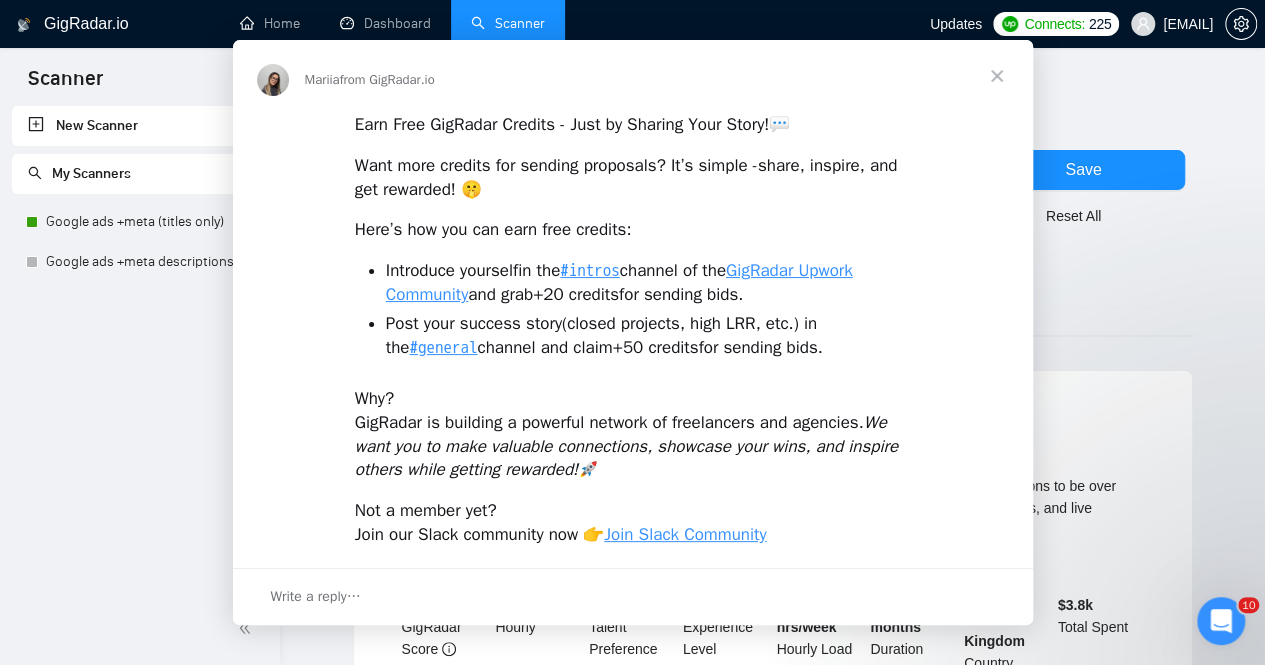 scroll, scrollTop: 0, scrollLeft: 0, axis: both 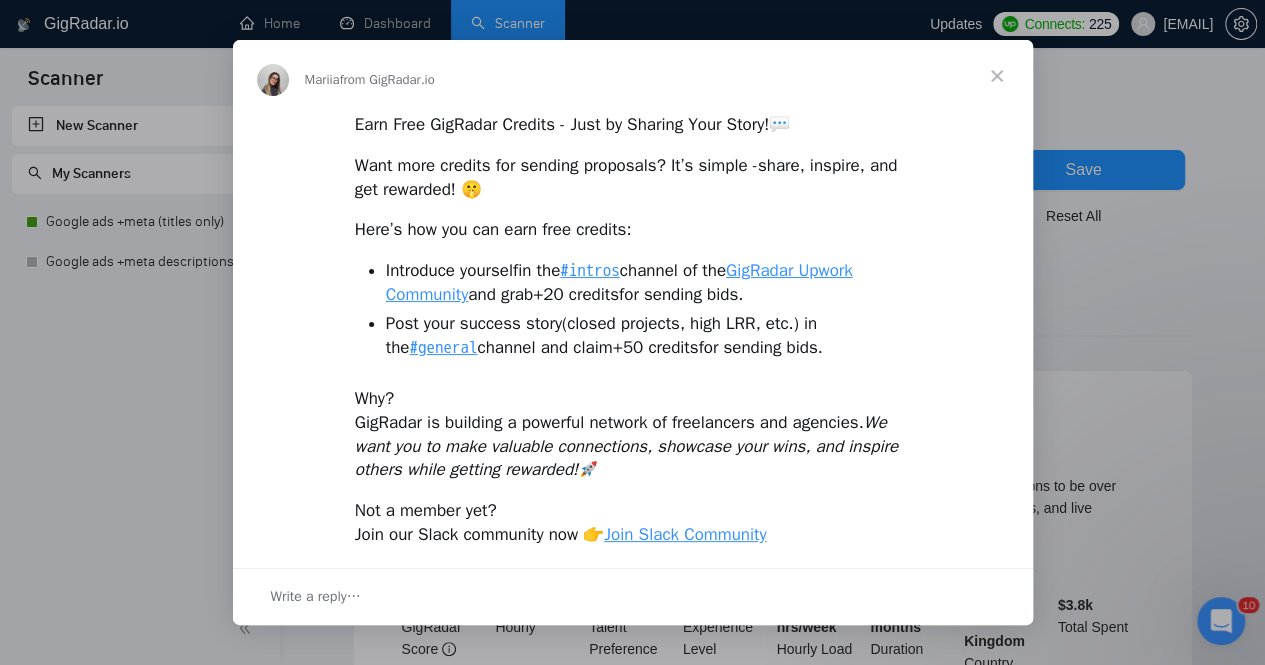 click at bounding box center (997, 76) 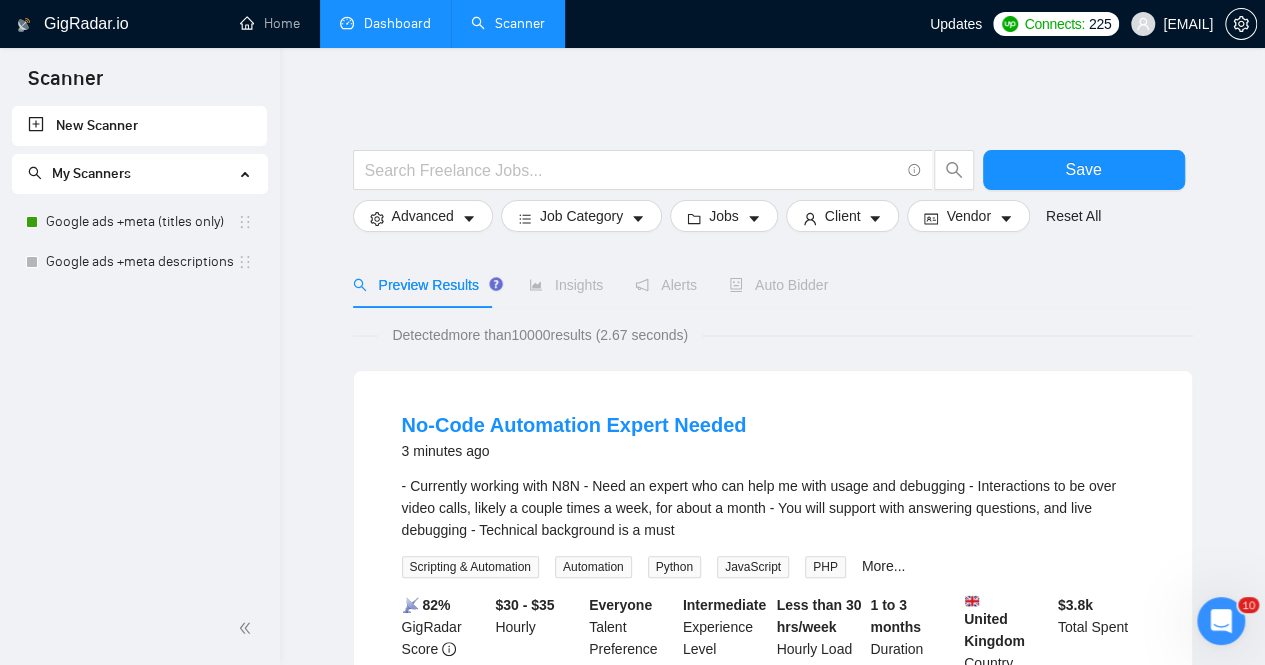 click on "Dashboard" at bounding box center (385, 23) 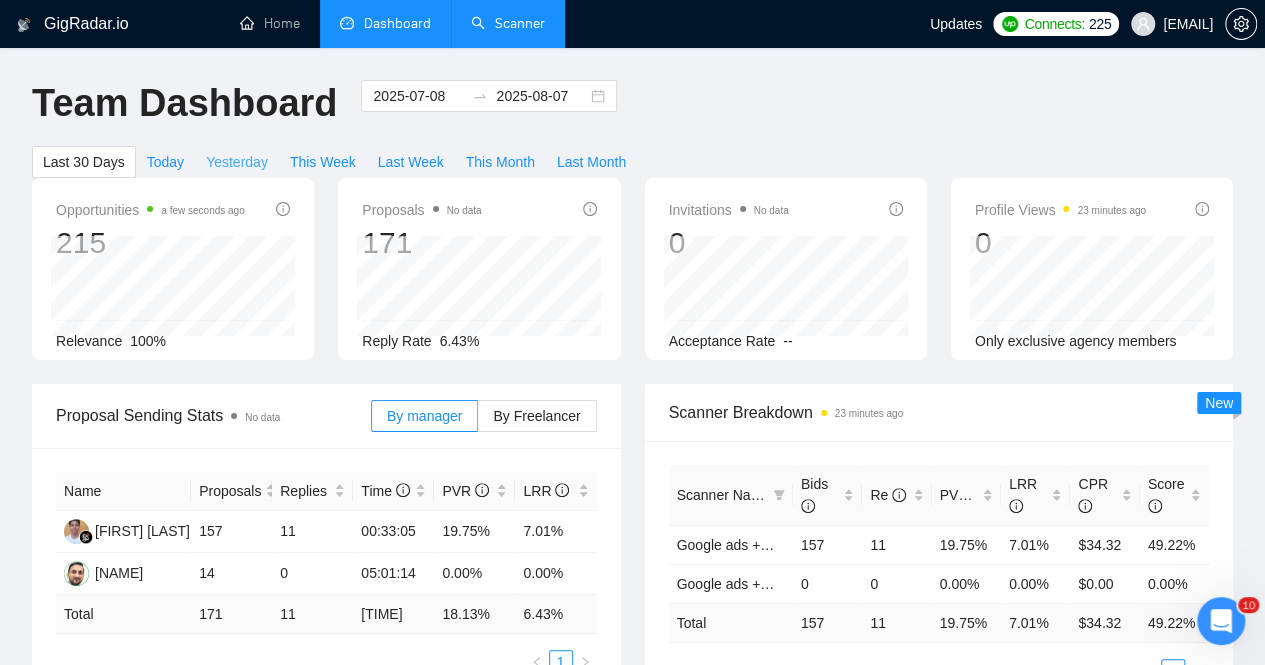 click on "Yesterday" at bounding box center [237, 162] 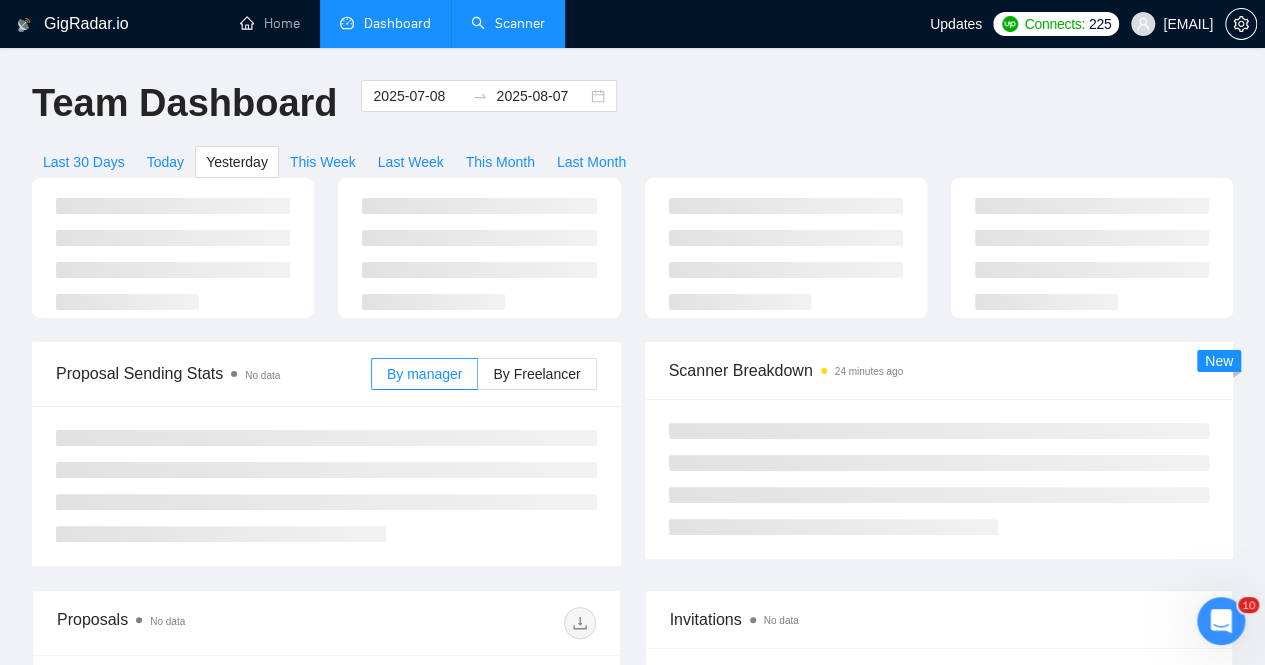 type on "2025-08-06" 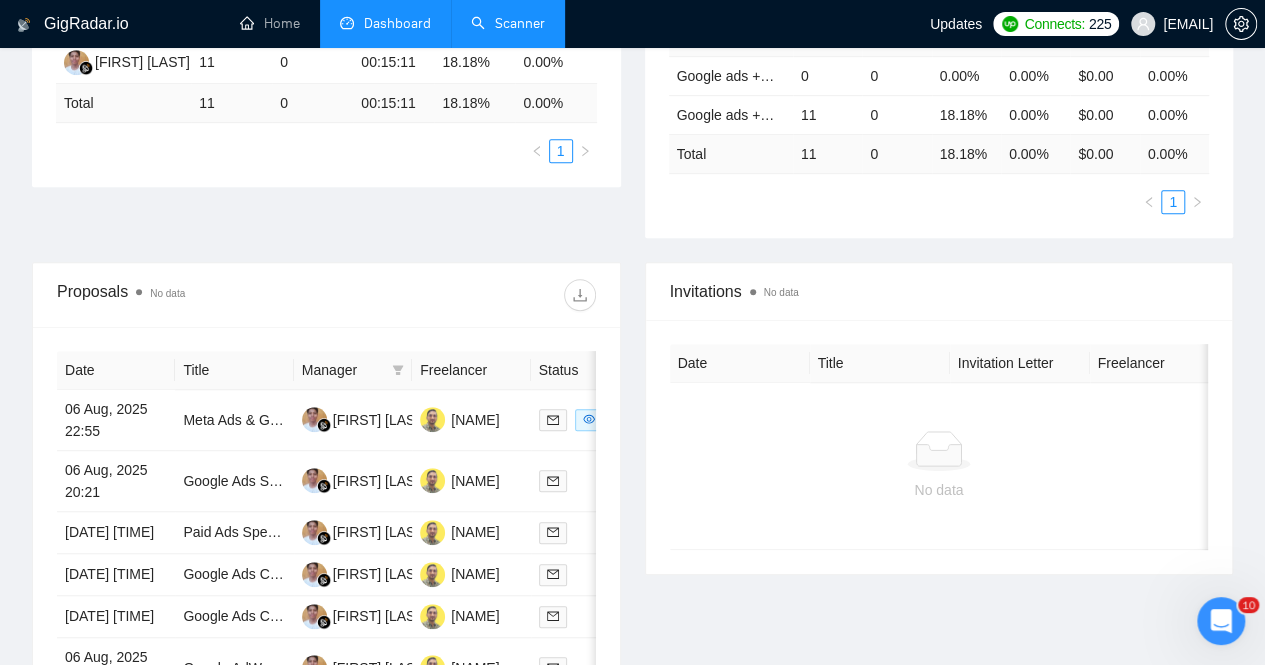 scroll, scrollTop: 505, scrollLeft: 0, axis: vertical 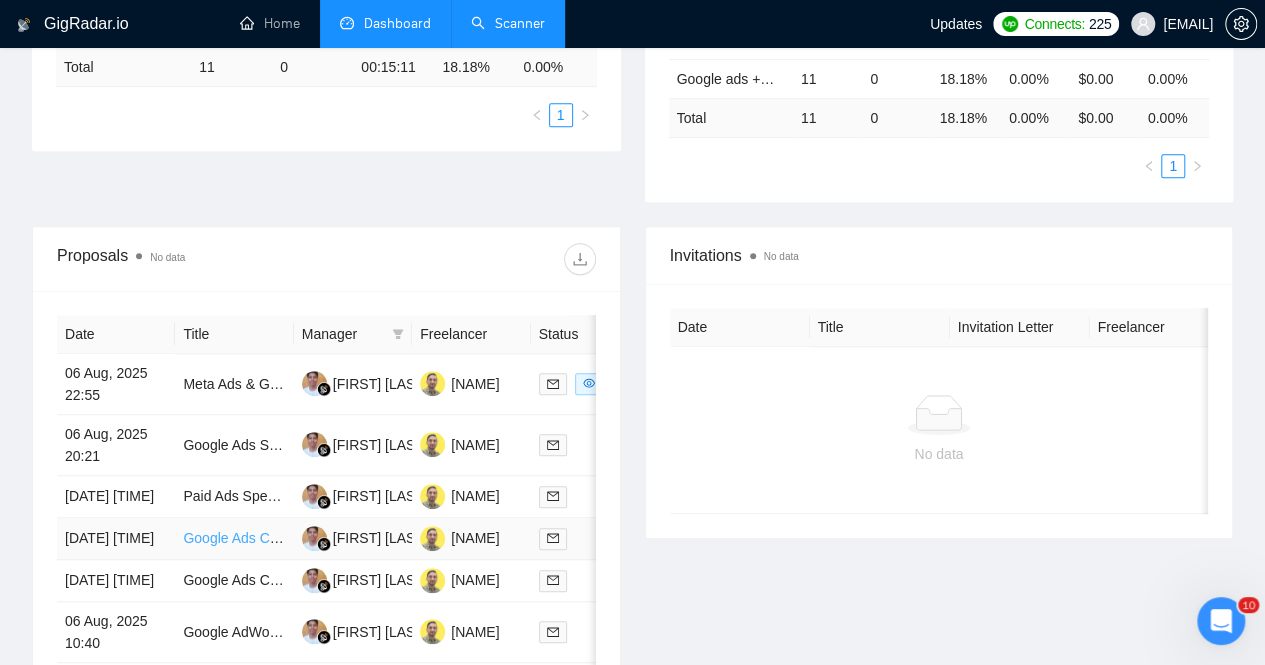 click on "Google Ads Campaign Setup for SC Johnson Professional Australia" at bounding box center [392, 538] 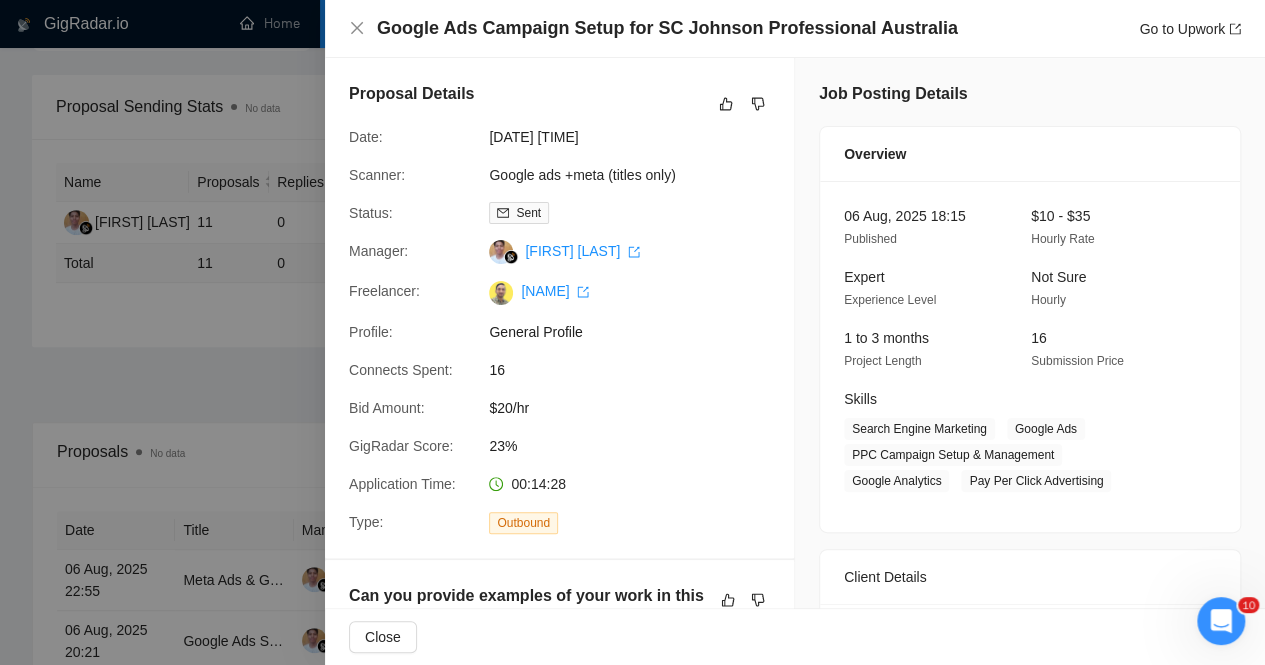 scroll, scrollTop: 60, scrollLeft: 0, axis: vertical 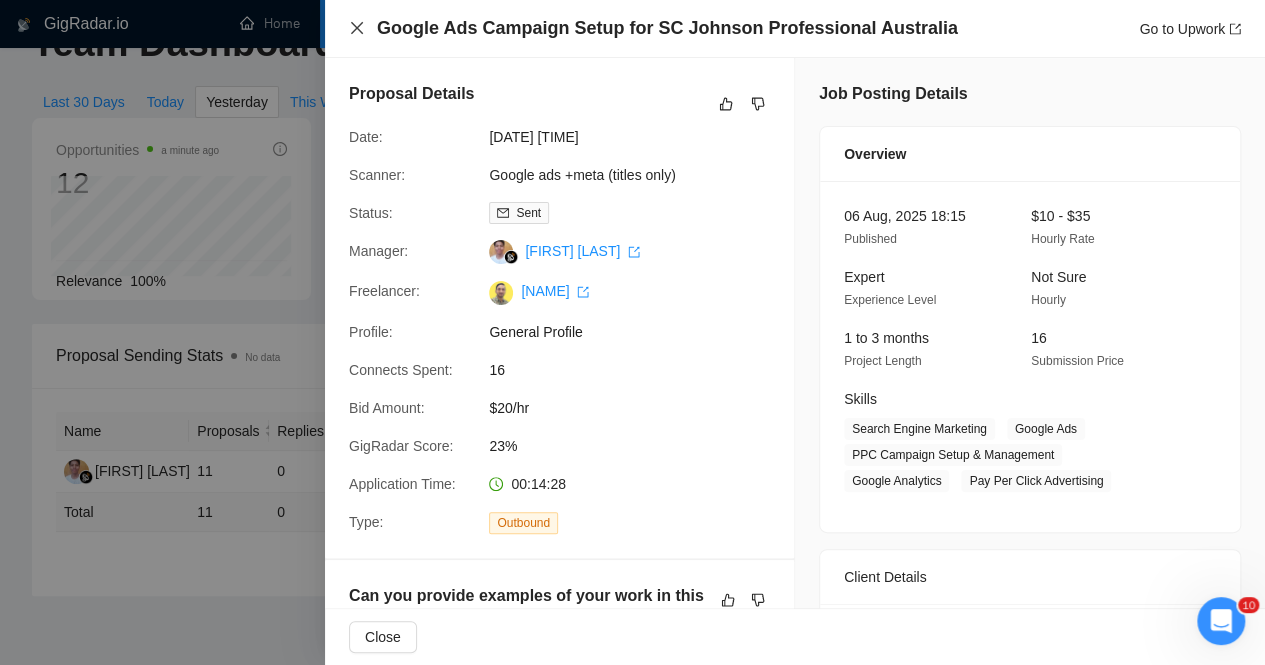 click 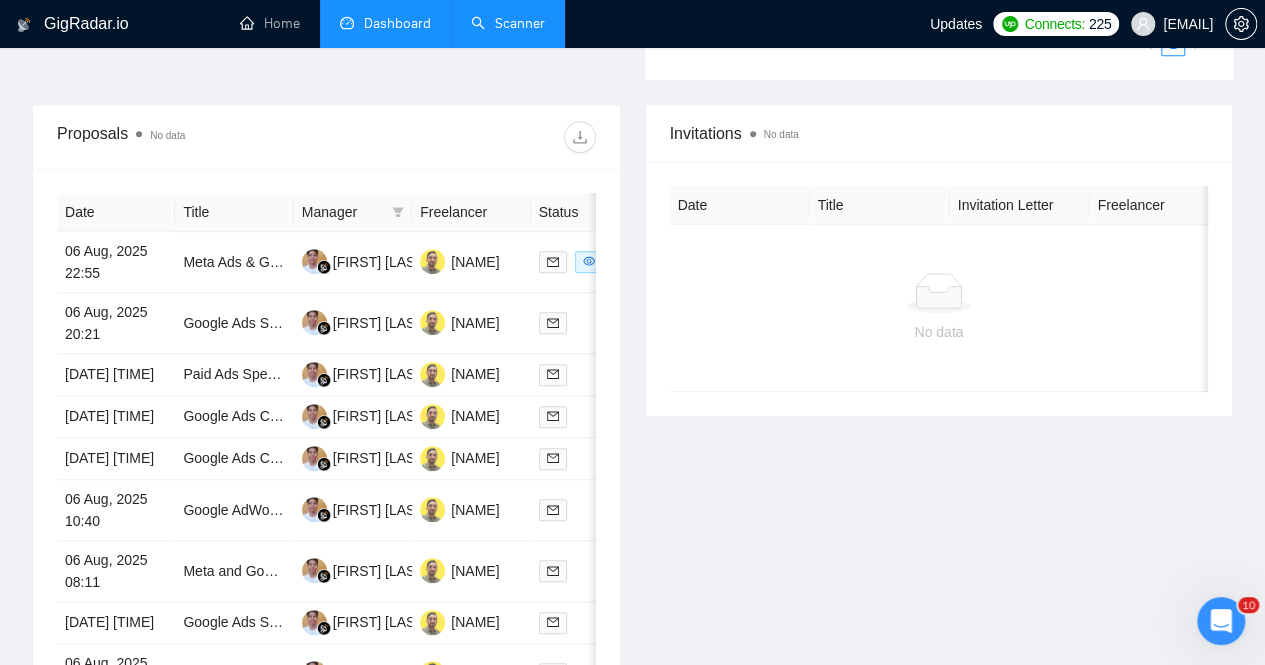 scroll, scrollTop: 639, scrollLeft: 0, axis: vertical 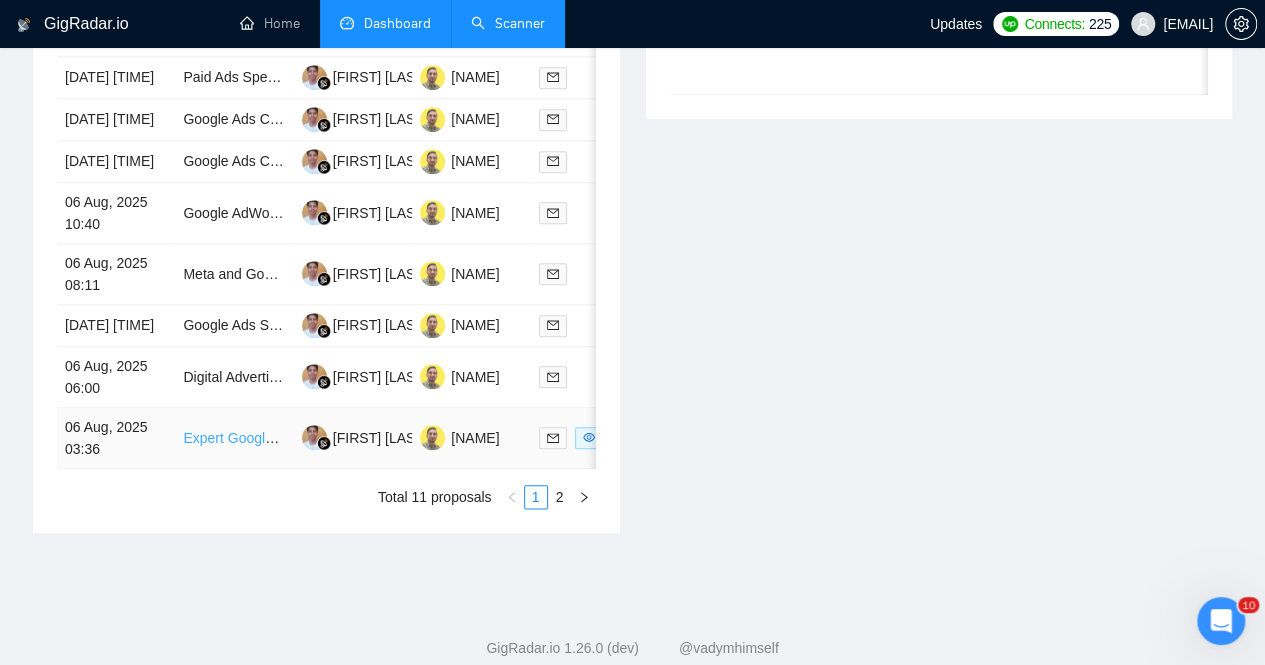 click on "Expert Google Ads Setup for DTC Fashion Brand (eCommerce, Tracking, Campaign Shells)" at bounding box center [467, 438] 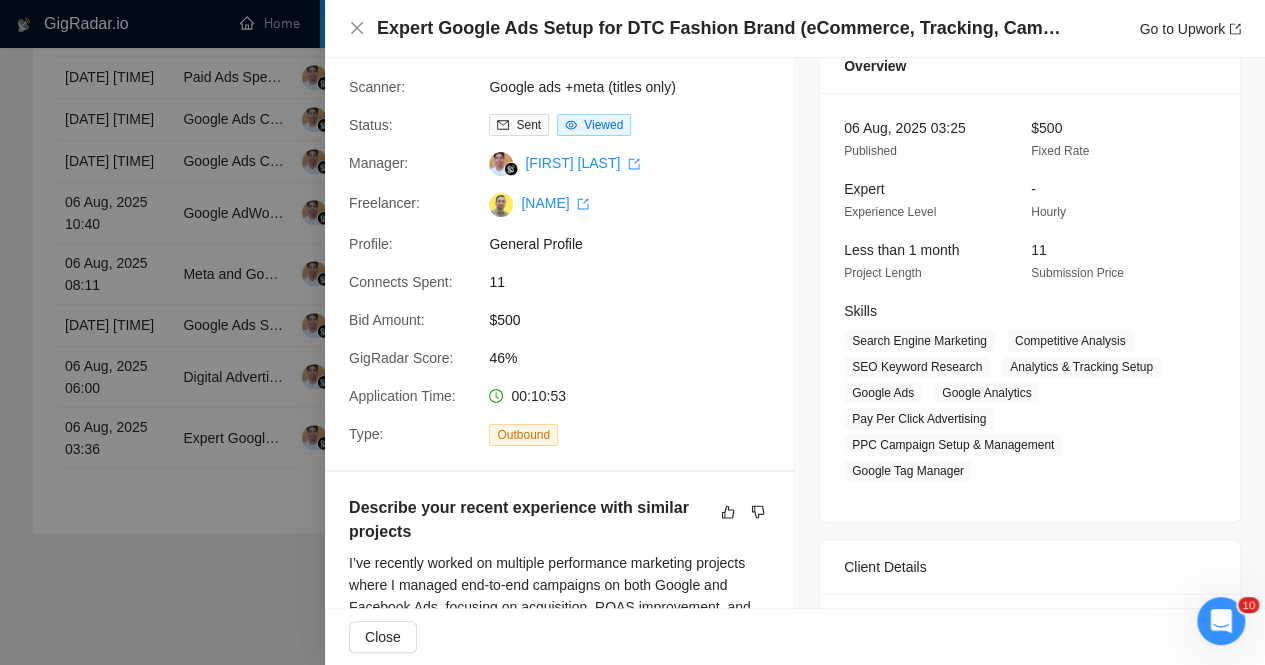 scroll, scrollTop: 0, scrollLeft: 0, axis: both 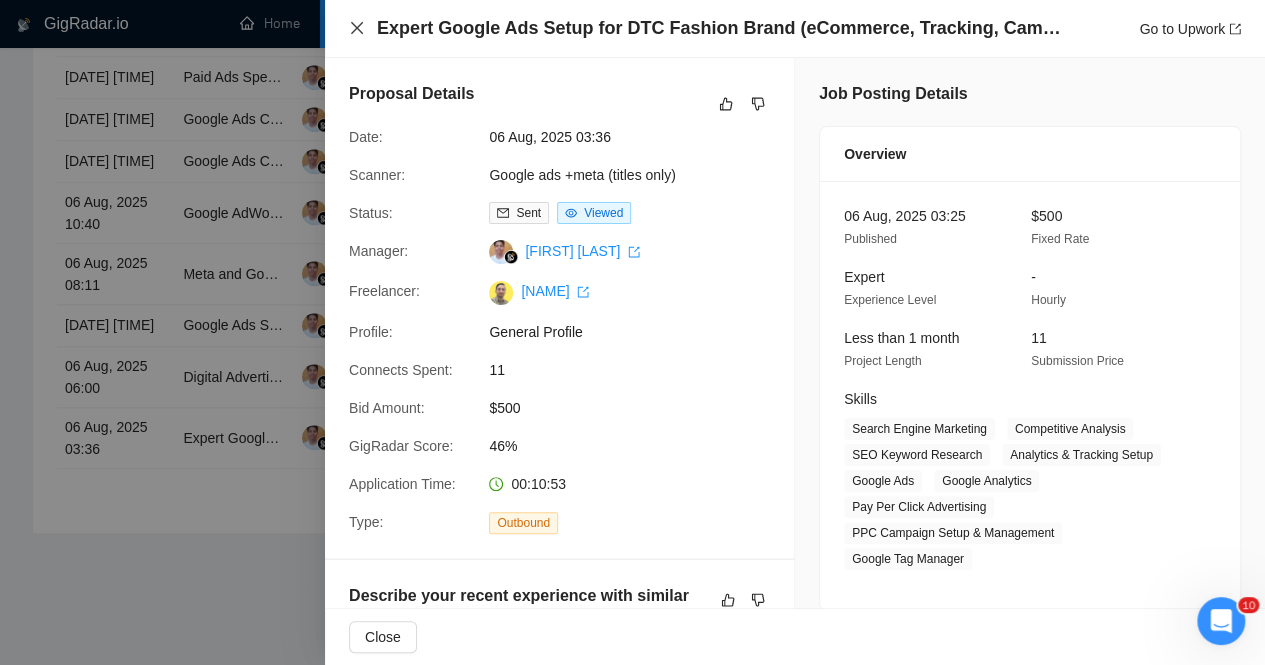 click 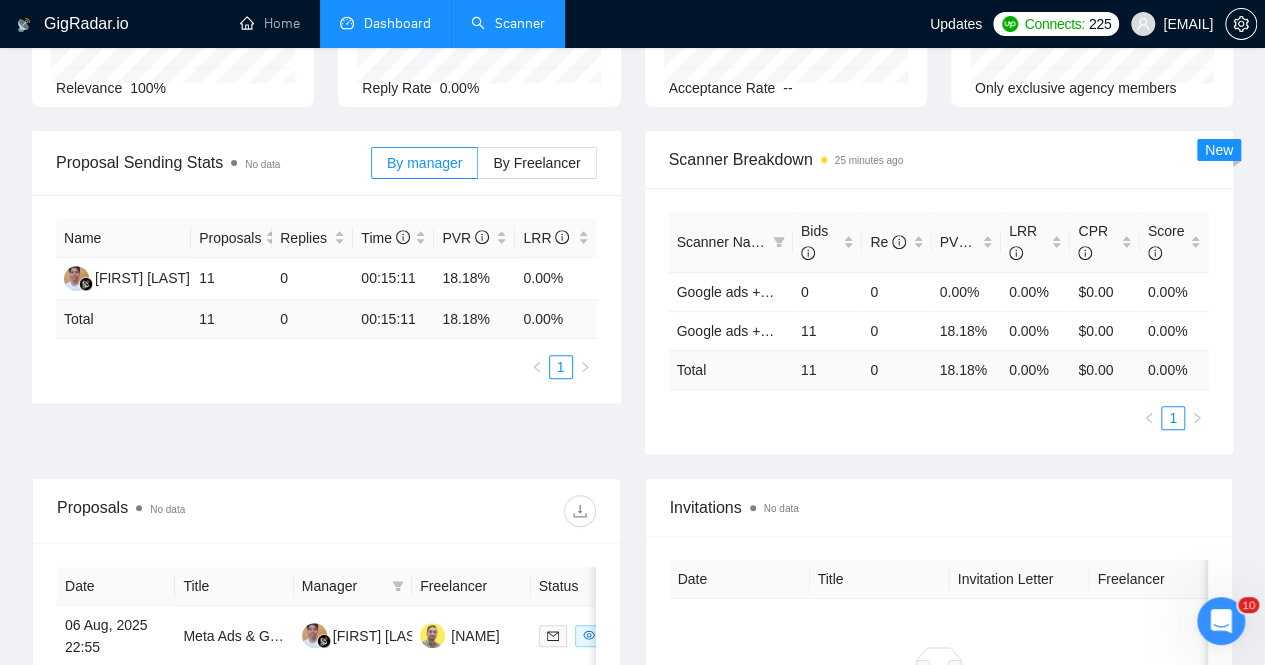 scroll, scrollTop: 0, scrollLeft: 0, axis: both 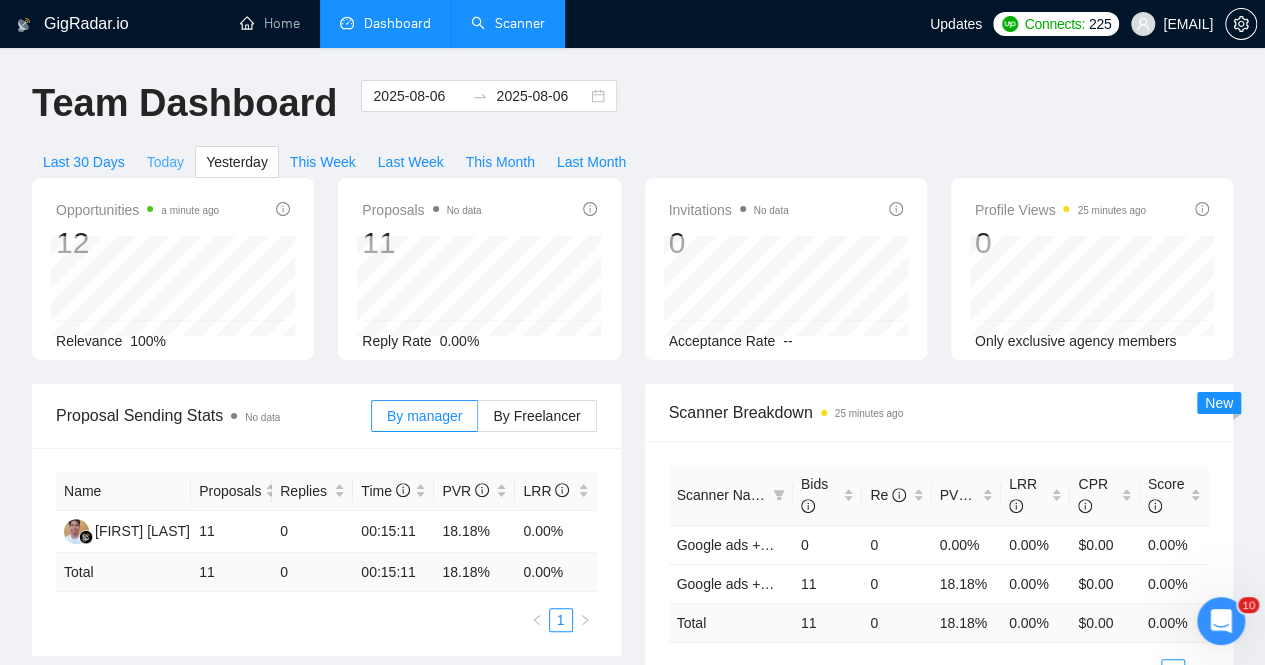 click on "Today" at bounding box center [165, 162] 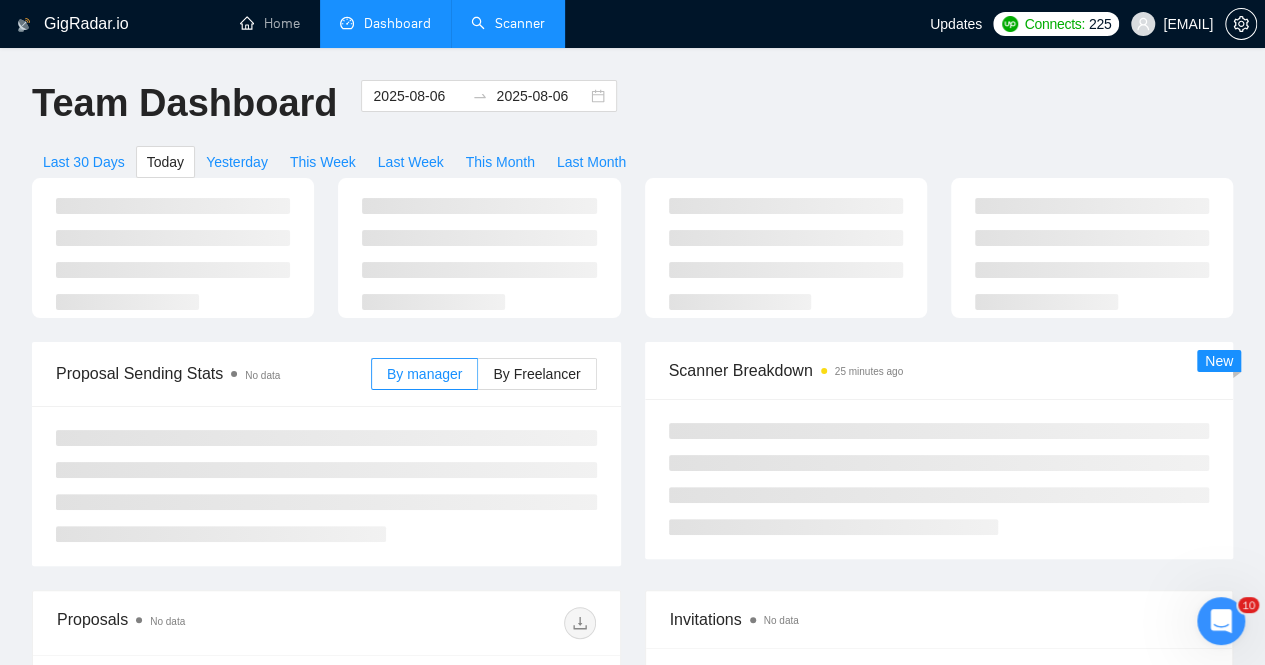 type on "2025-08-07" 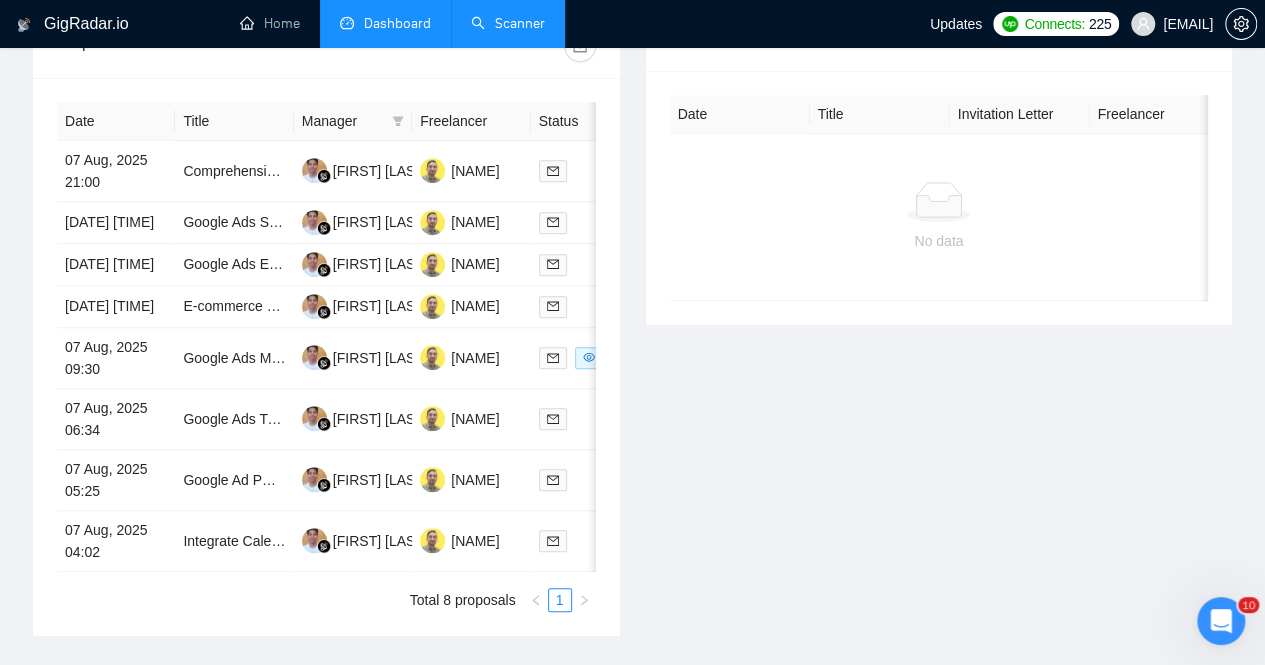 scroll, scrollTop: 690, scrollLeft: 0, axis: vertical 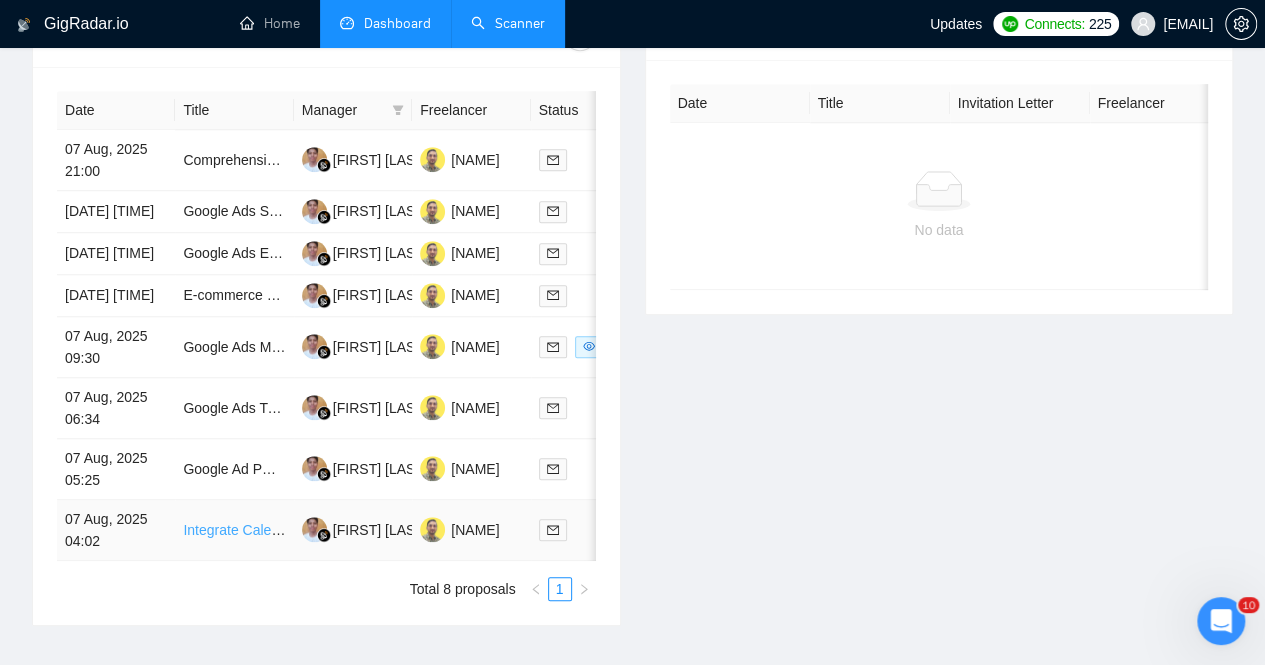 click on "Integrate Calendly with Google Analytics, Google Ads, and Microsoft Advertising." at bounding box center (432, 530) 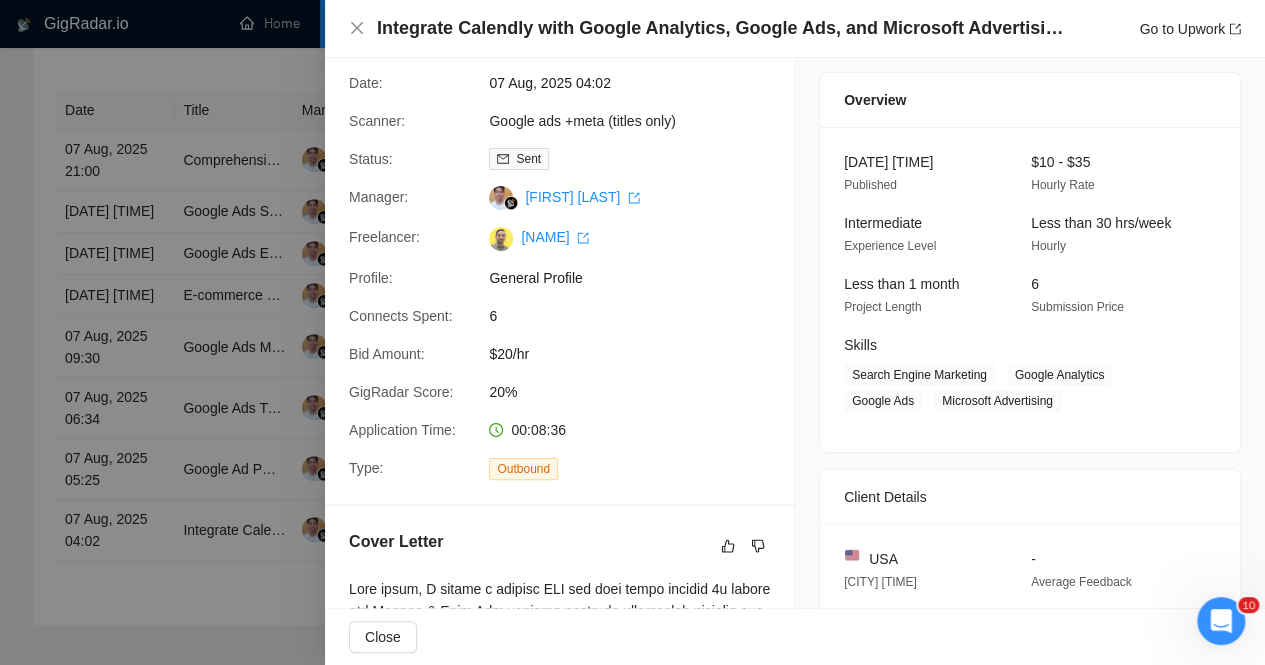 scroll, scrollTop: 0, scrollLeft: 0, axis: both 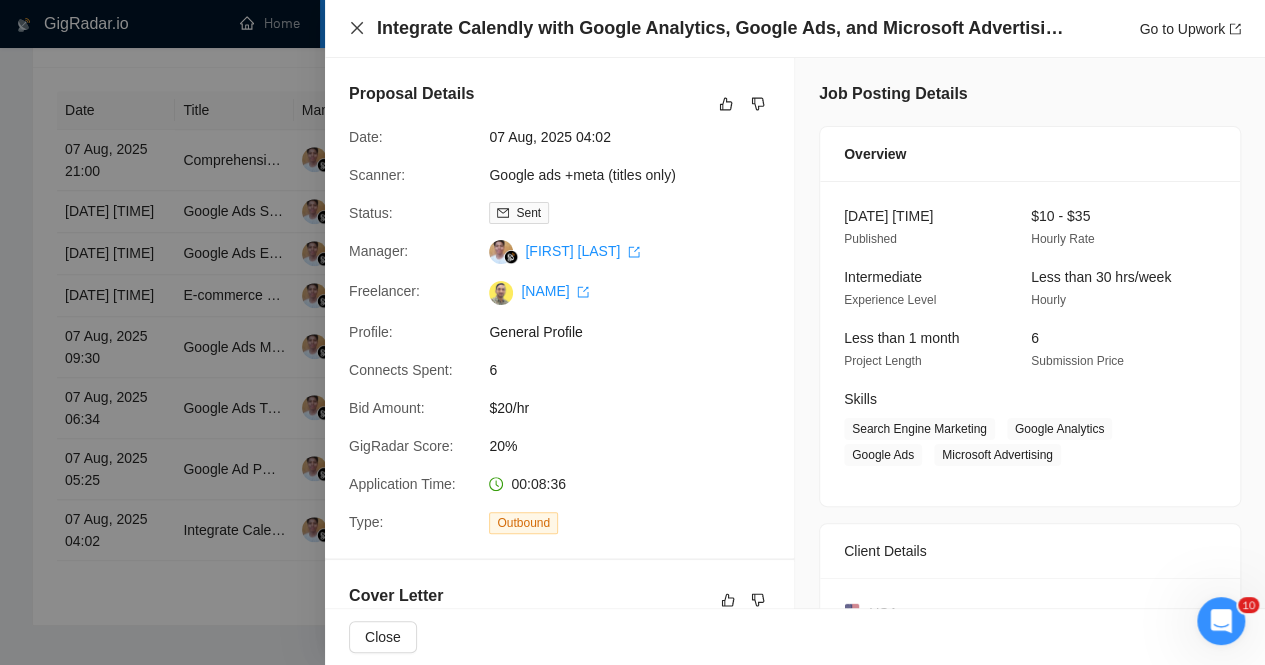 click 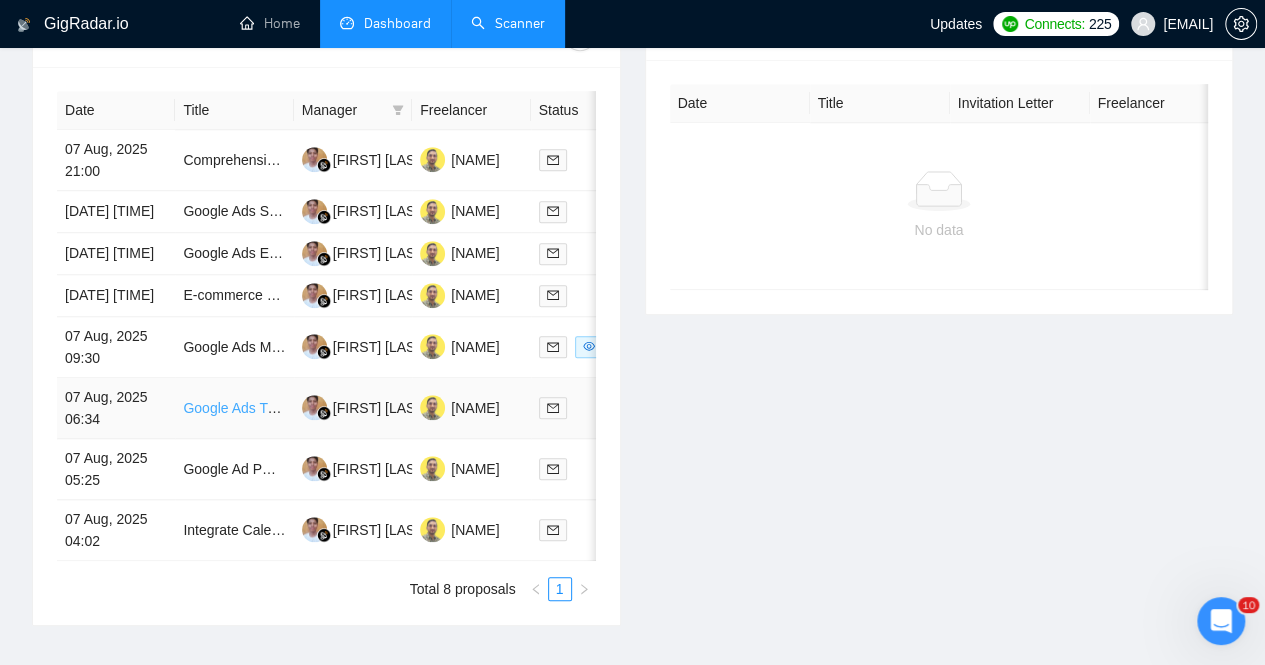 click on "Google Ads Track Conversion" at bounding box center (275, 408) 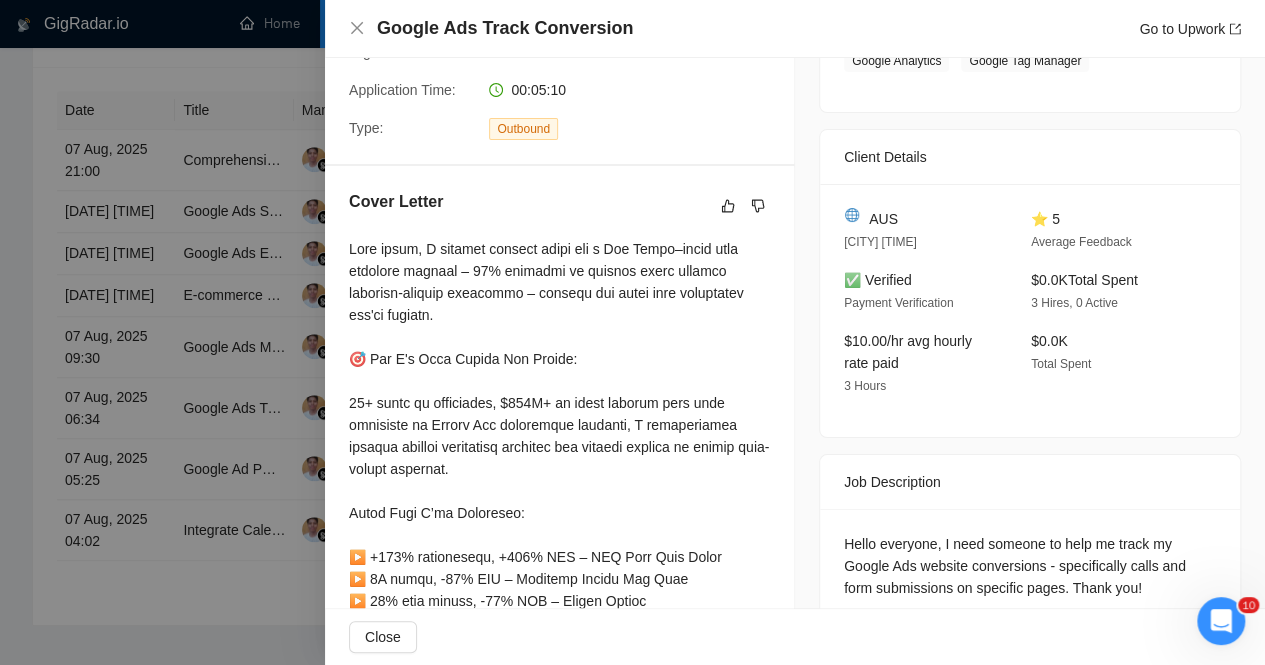 scroll, scrollTop: 0, scrollLeft: 0, axis: both 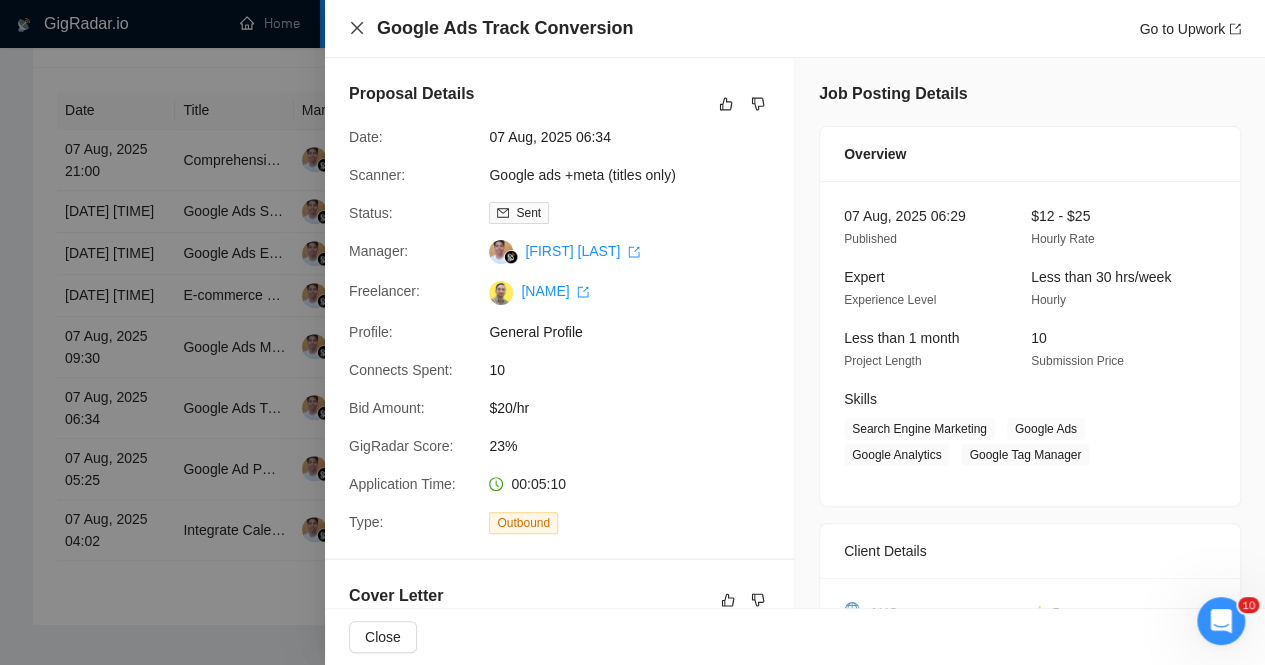 click 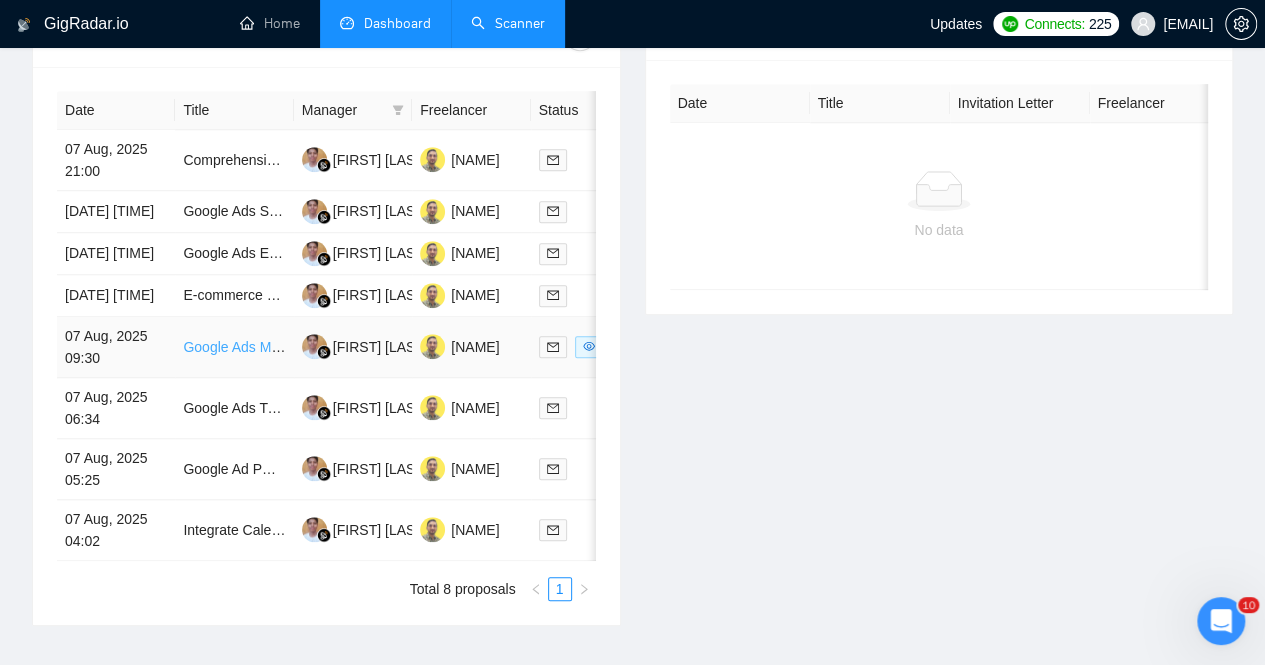 click on "Google Ads Management and Optimization for Small Business" at bounding box center [376, 347] 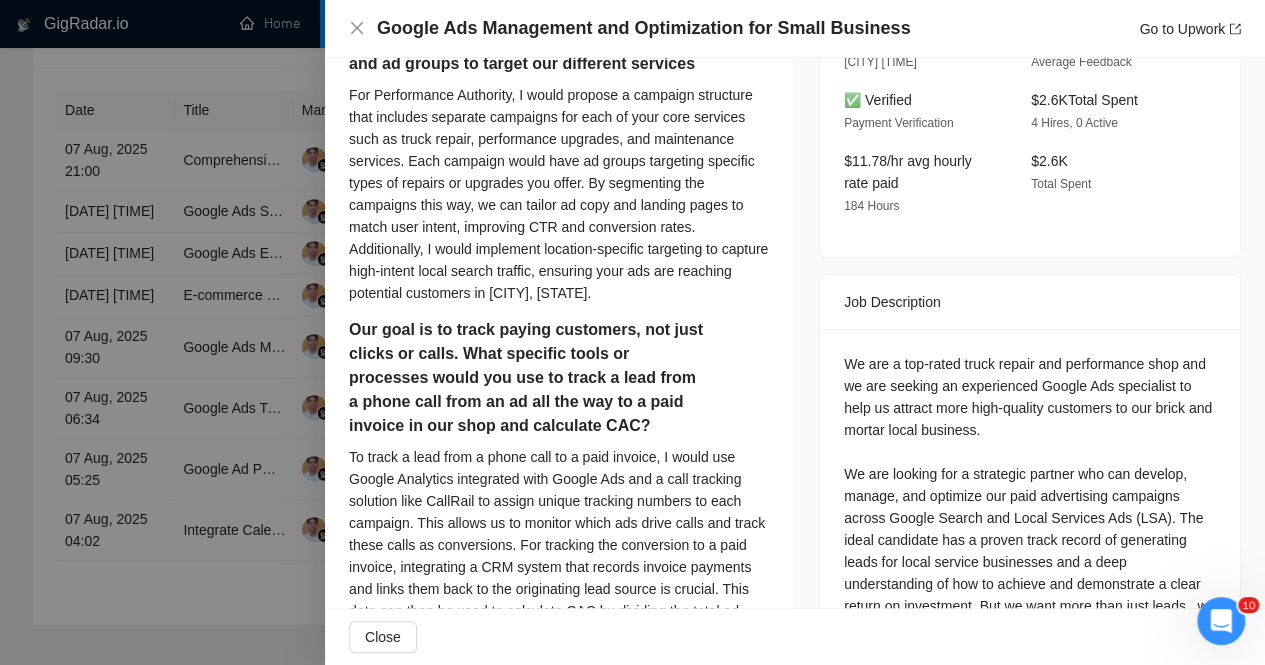 scroll, scrollTop: 785, scrollLeft: 0, axis: vertical 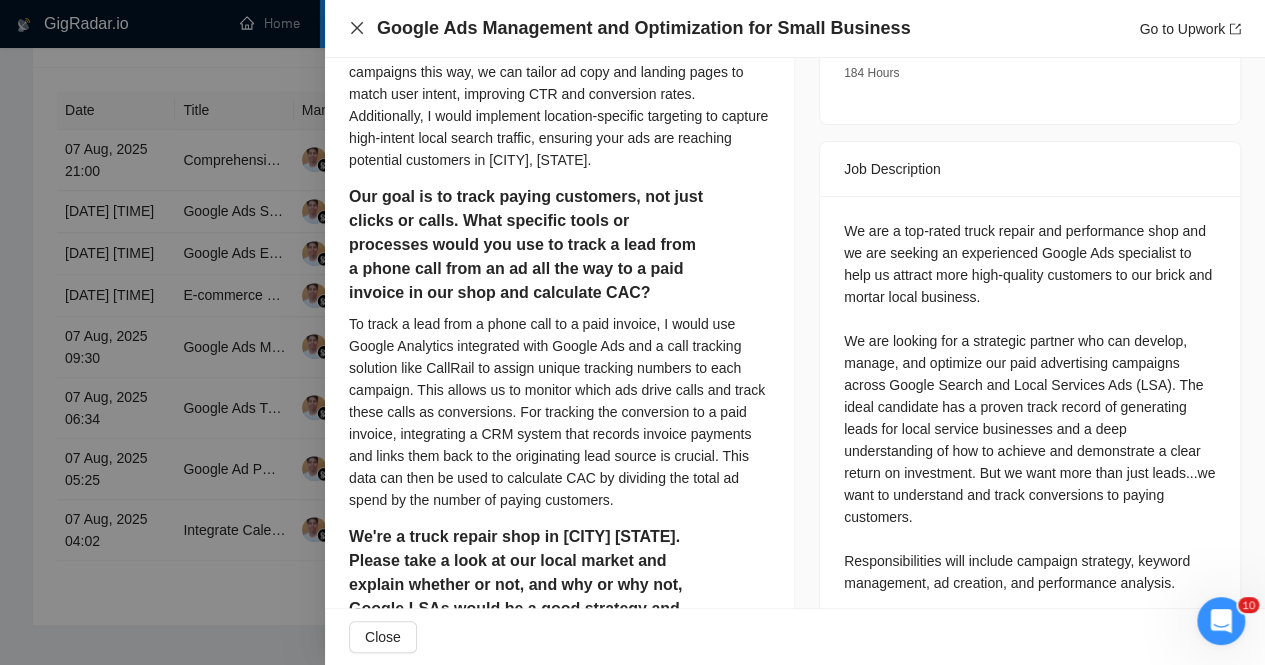click 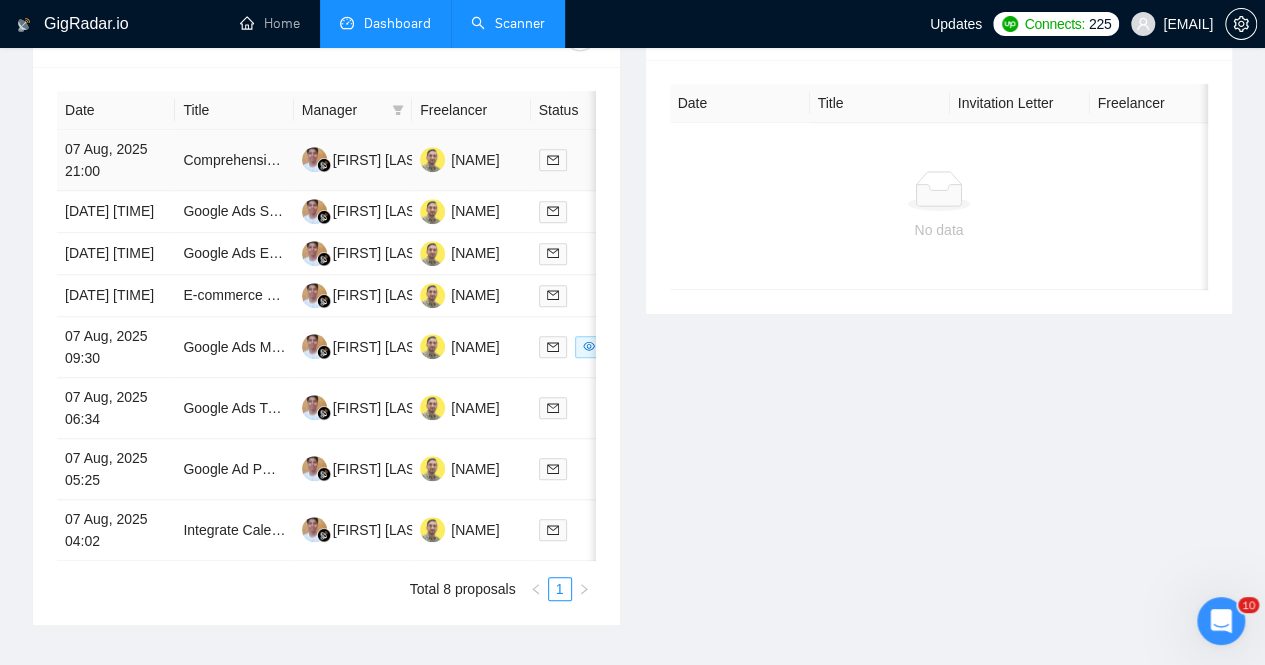click on "Comprehensive Google Ads Audit Needed" at bounding box center (234, 160) 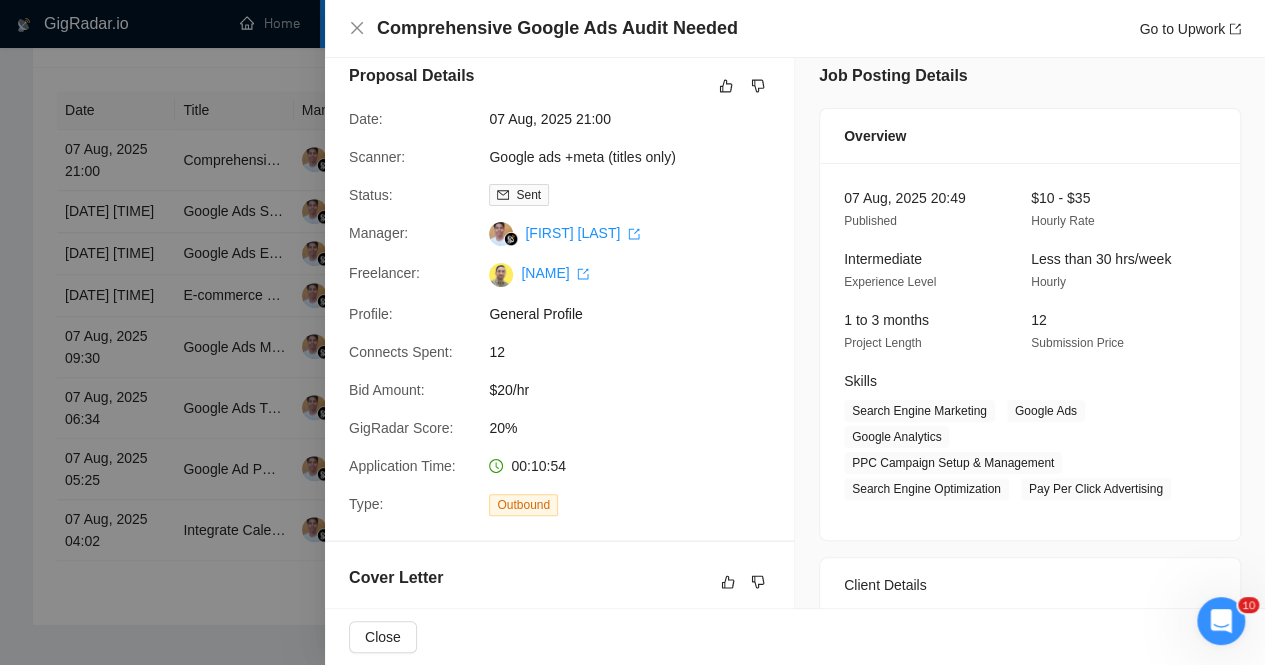 scroll, scrollTop: 0, scrollLeft: 0, axis: both 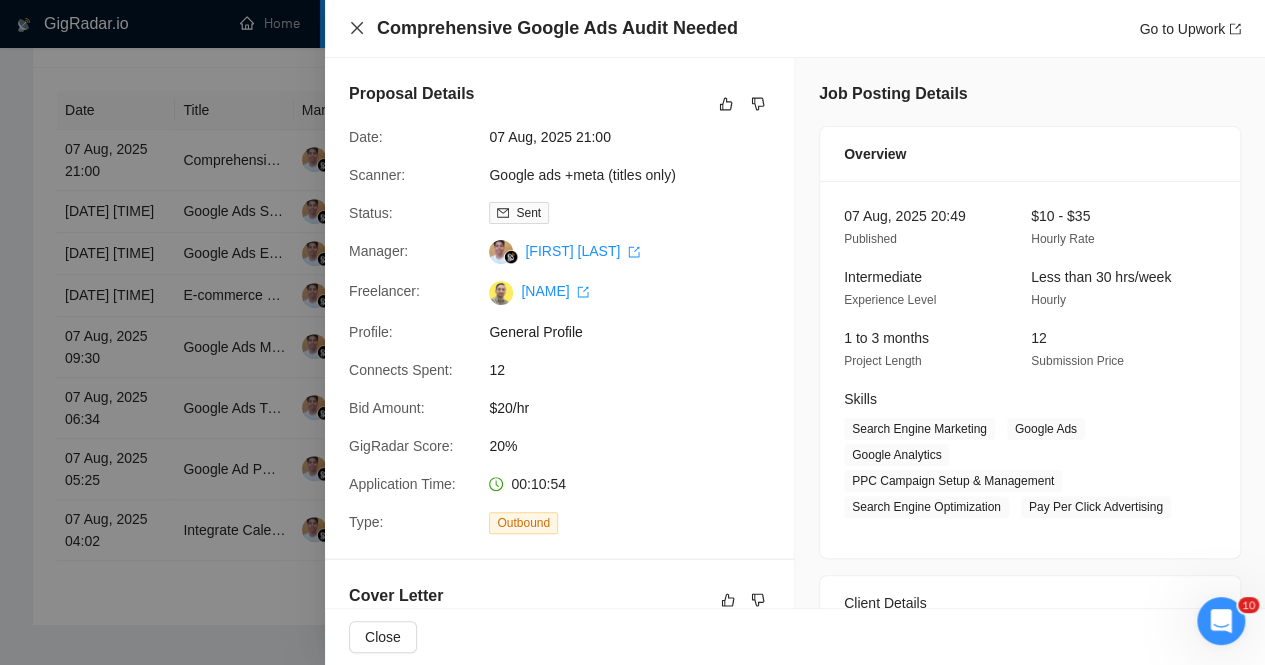 click 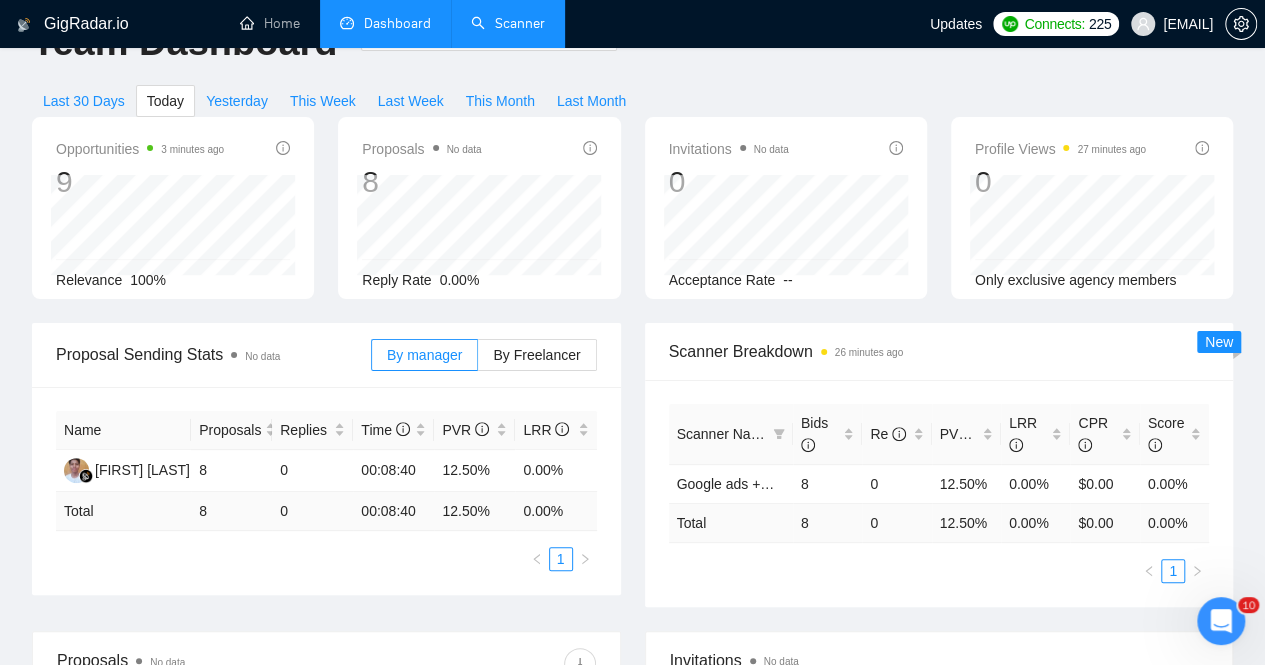 scroll, scrollTop: 0, scrollLeft: 0, axis: both 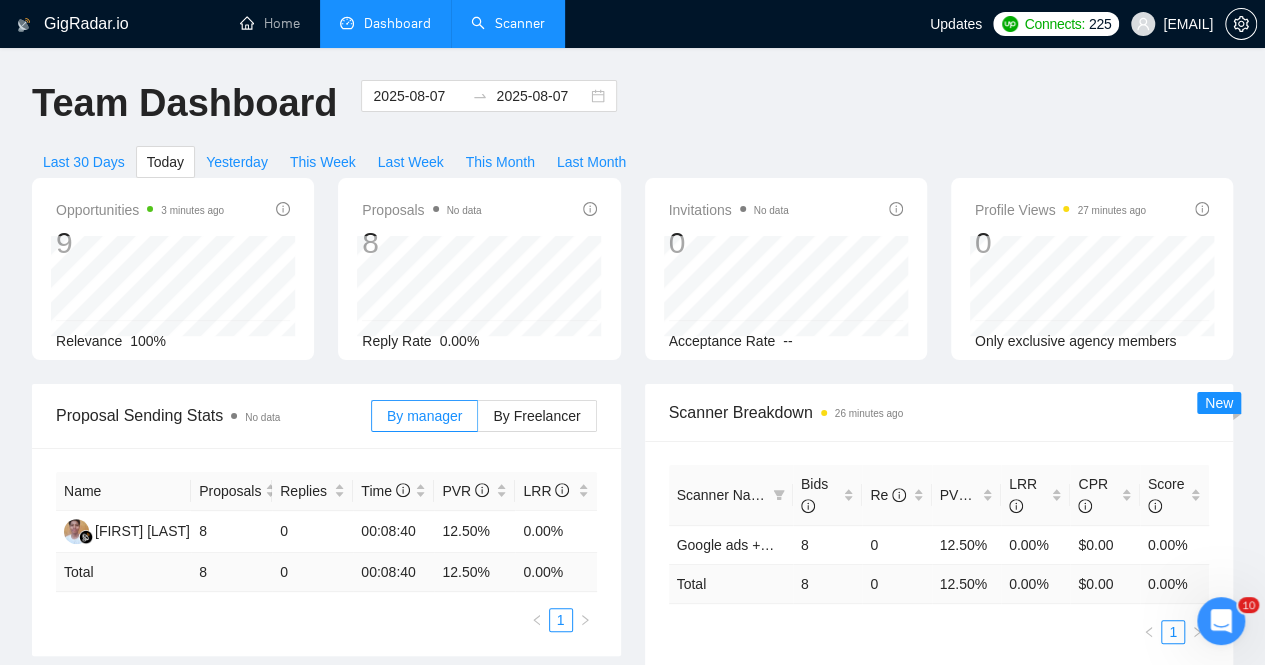 click on "Scanner" at bounding box center (508, 23) 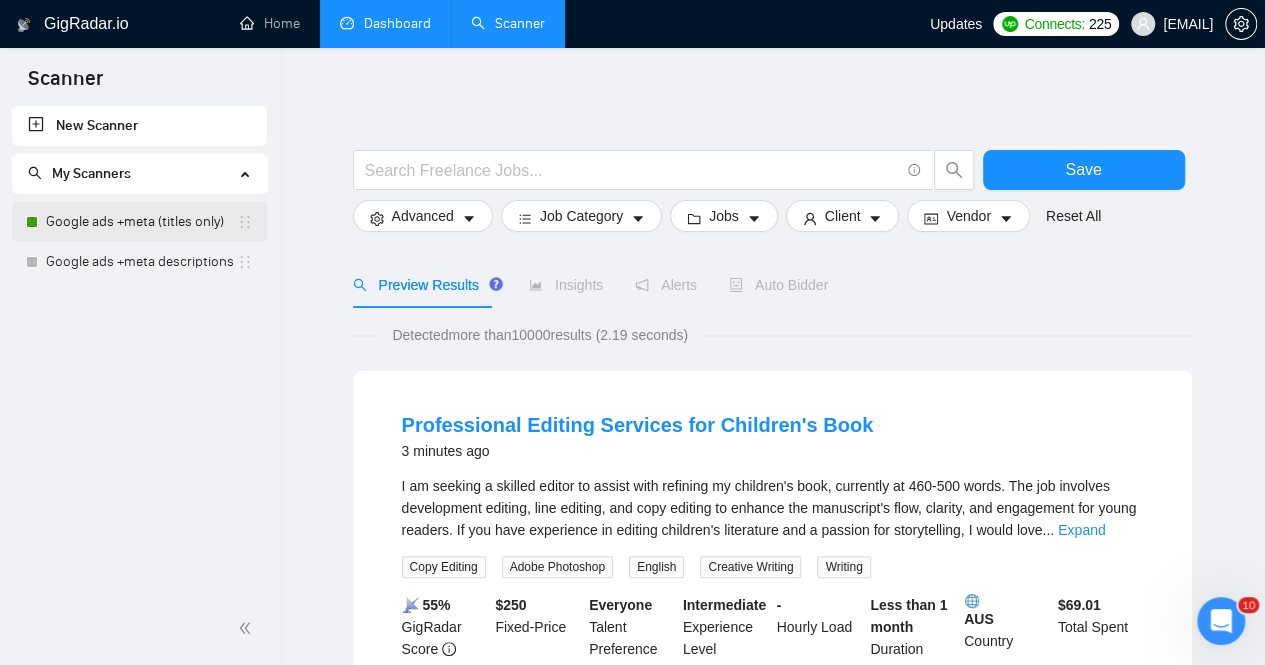 click on "Google ads +meta (titles only)" at bounding box center (141, 222) 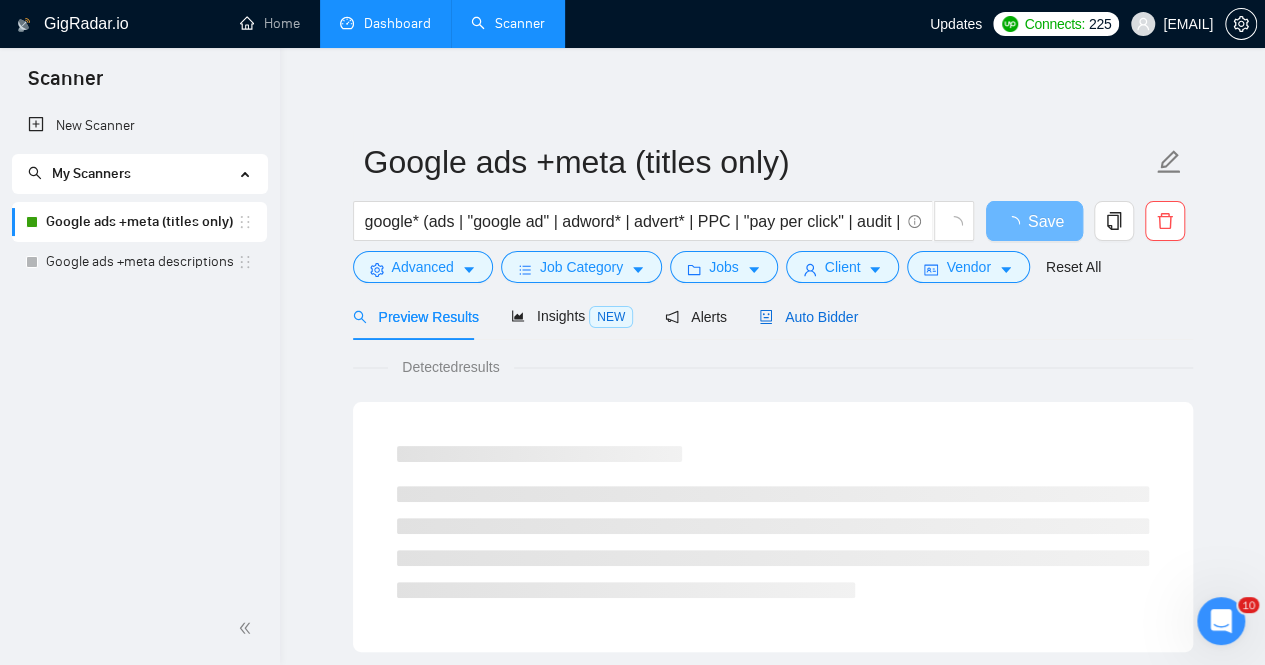 click on "Auto Bidder" at bounding box center (808, 317) 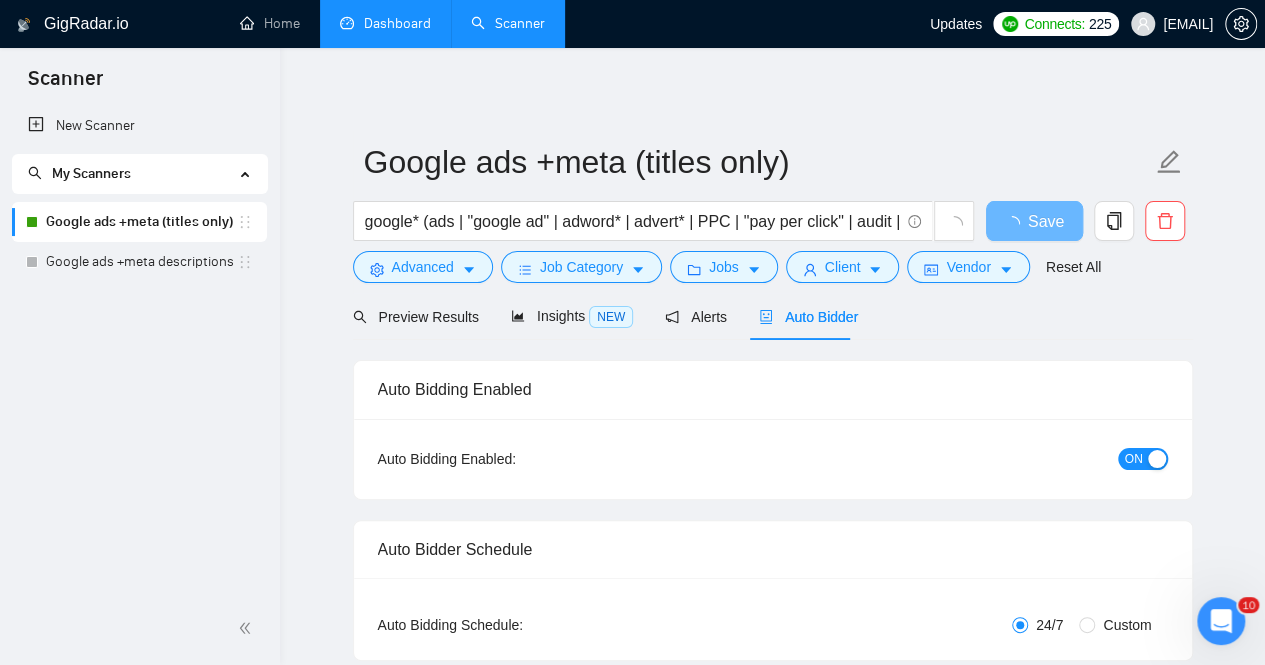 type 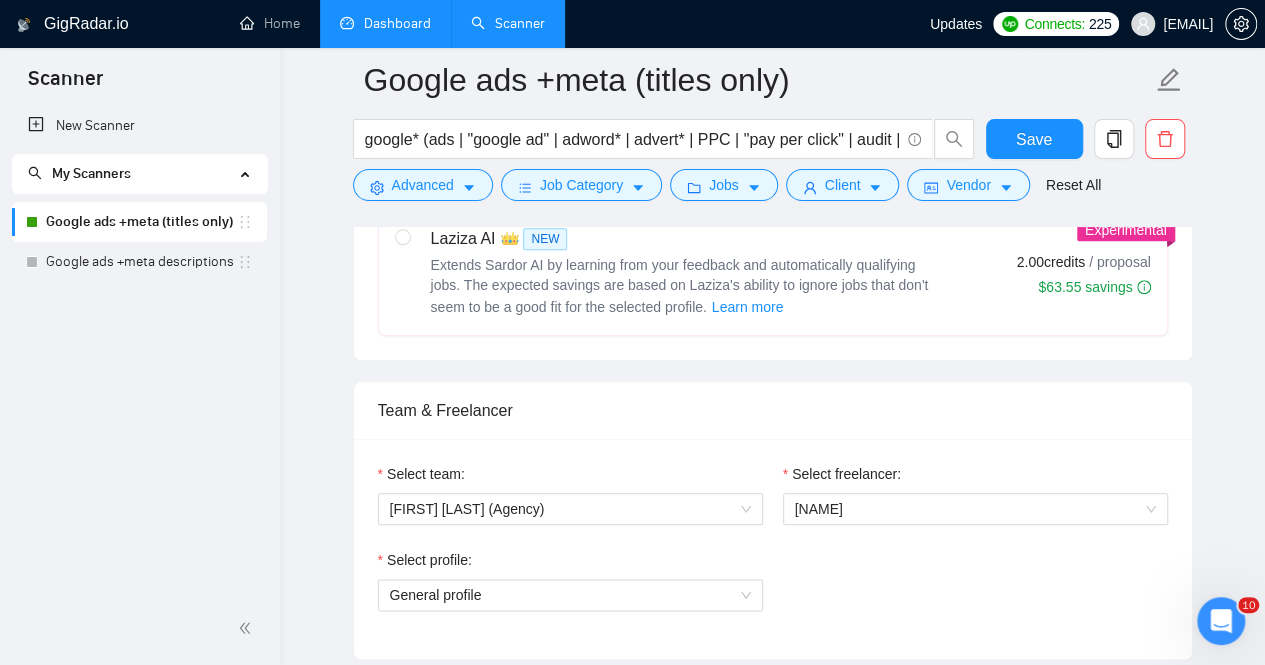 type 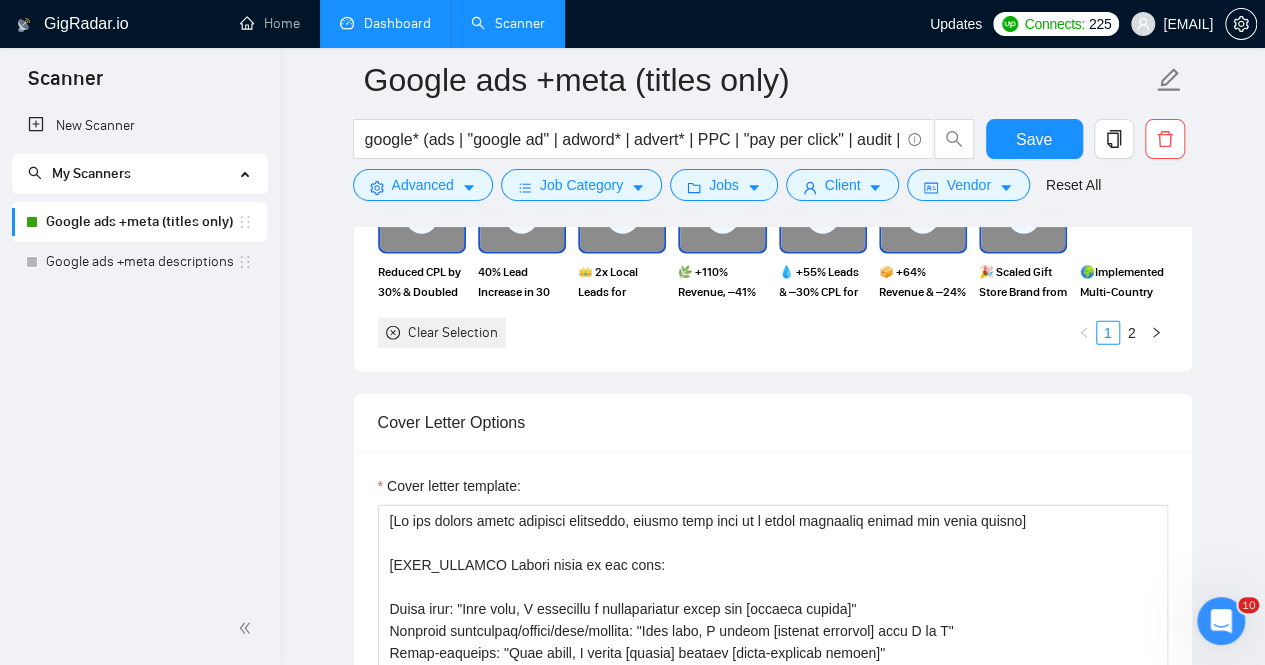 scroll, scrollTop: 2313, scrollLeft: 0, axis: vertical 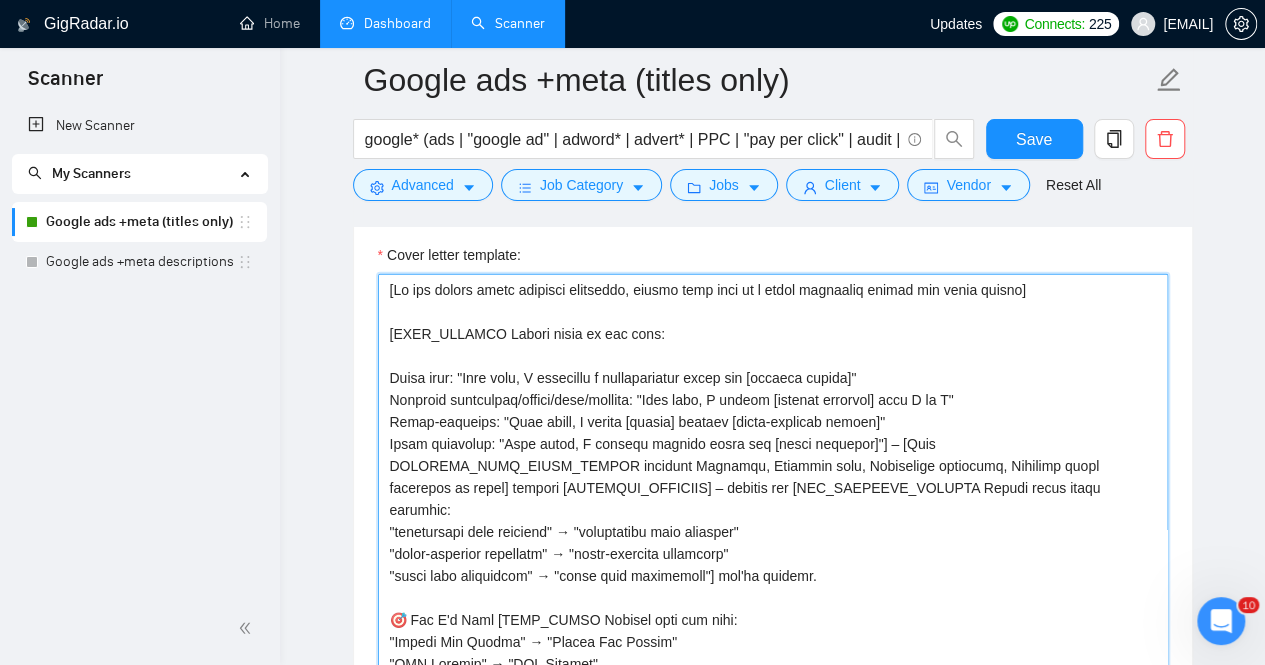 click on "Cover letter template:" at bounding box center [773, 499] 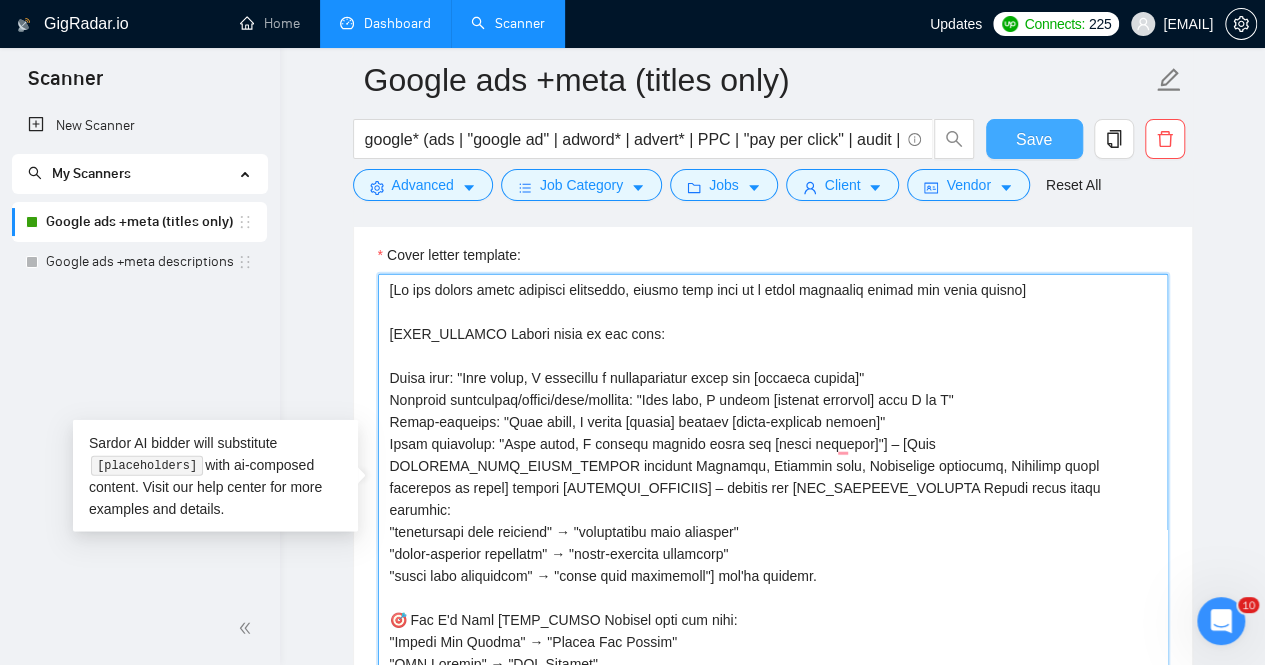 type on "[If the client asked specific questions, answer them here in a short paragraph before the cover letter]
[HOOK_OPENING Choose based on job type:
Audit jobs: "Last month, I completed a comprehensive audit for [similar client]"
Campaign management/growth/ecom/shopify: "Last week, I scaled [similar business] from X to Y"
Multi-platform: "Last month, I helped [client] achieve [cross-platform result]"
Local targeting: "Last month, I doubled monthly leads for [local business]"] – [Most RELEVANT_CASE_STUDY_RESULT matching Industry, Campaign type, Geographic relevance, Business model alignment in short] through [SPECIFIC_STRATEGY] – exactly the [JOB_SPECIFIC_OUTCOME Mirror their exact language:
"performance drop analysis" → "performance drop analysis"
"multi-platform expertise" → "multi-platform expertise"
"local lead generation" → "local lead generation"] you're seeking.
🎯 Why I'm Your [ROLE_TITLE Extract from job post:
"Google Ads Expert" → "Google Ads Expert"
"PPC Manager" → "PPC Manager"
"Advertising Strateg..." 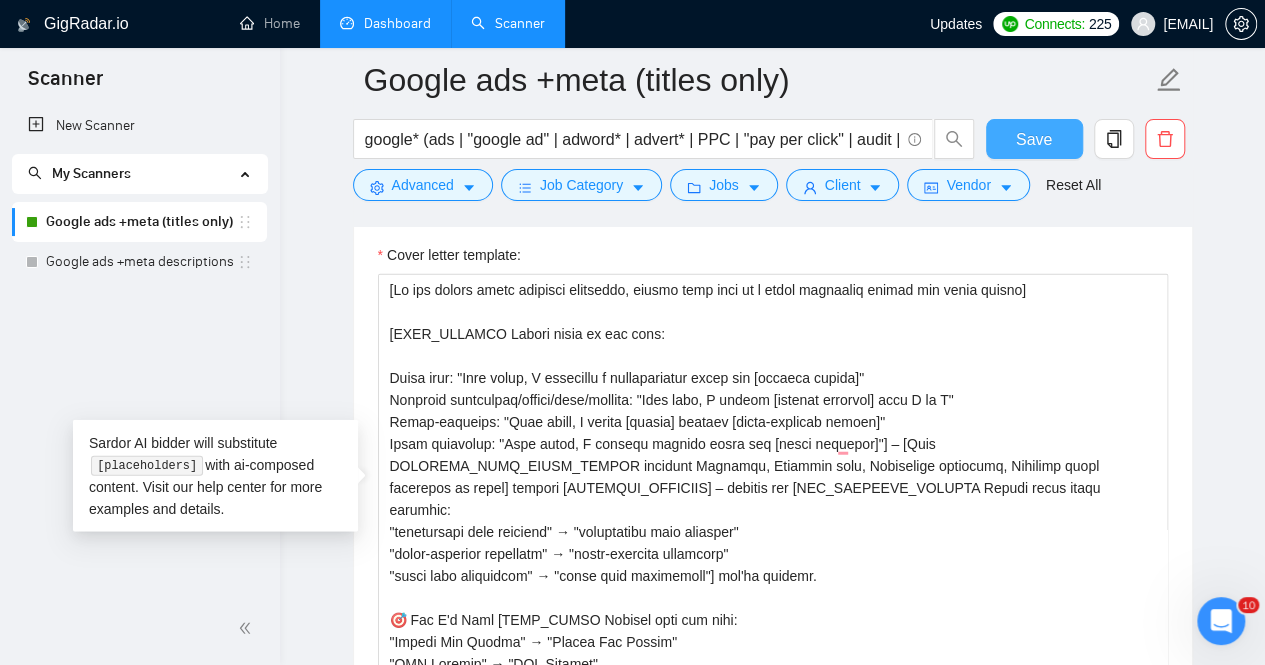 click on "Save" at bounding box center (1034, 139) 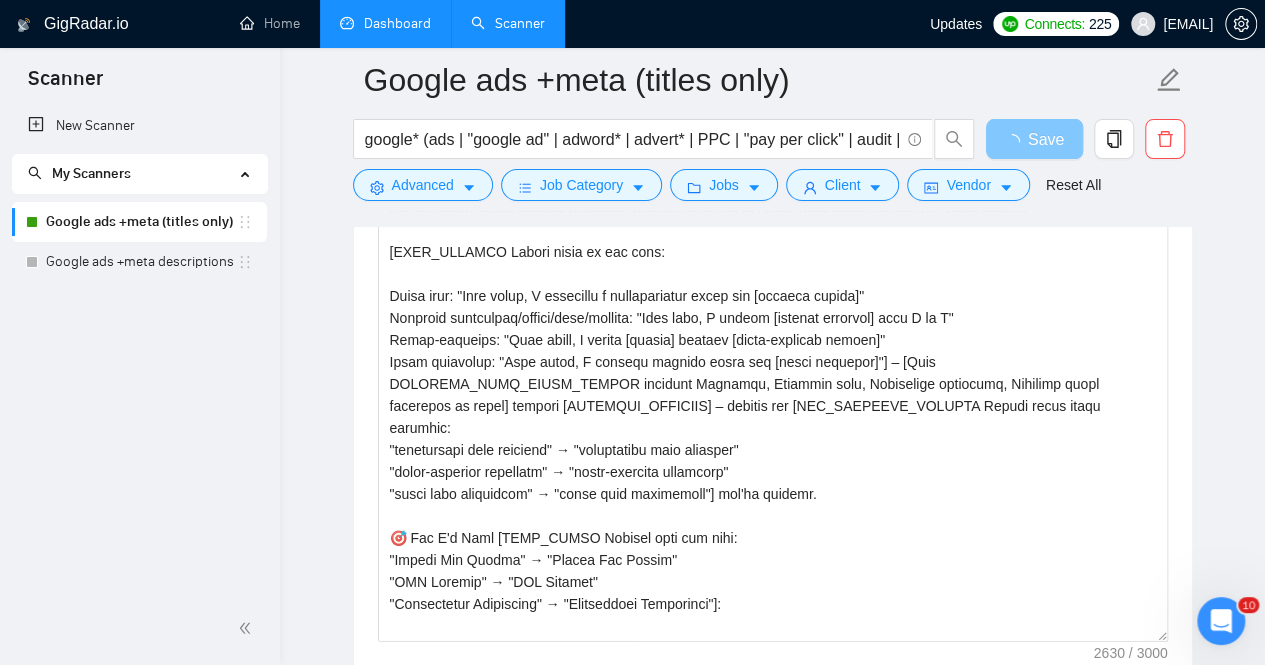 scroll, scrollTop: 2408, scrollLeft: 0, axis: vertical 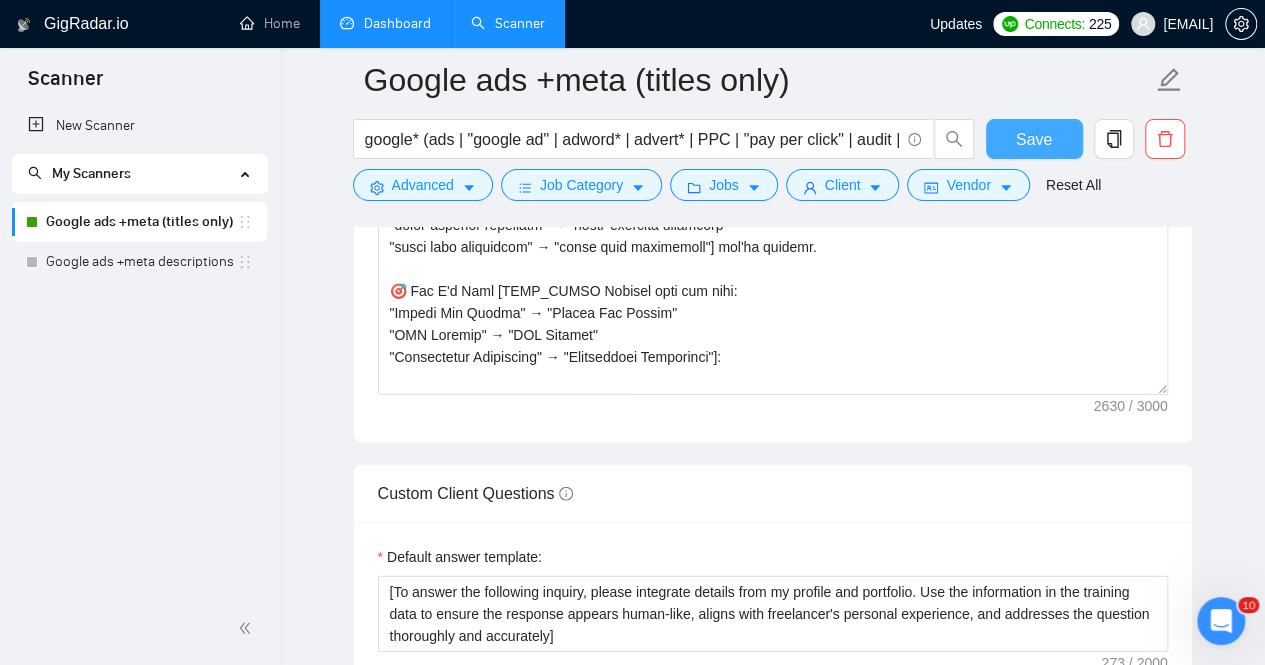 type 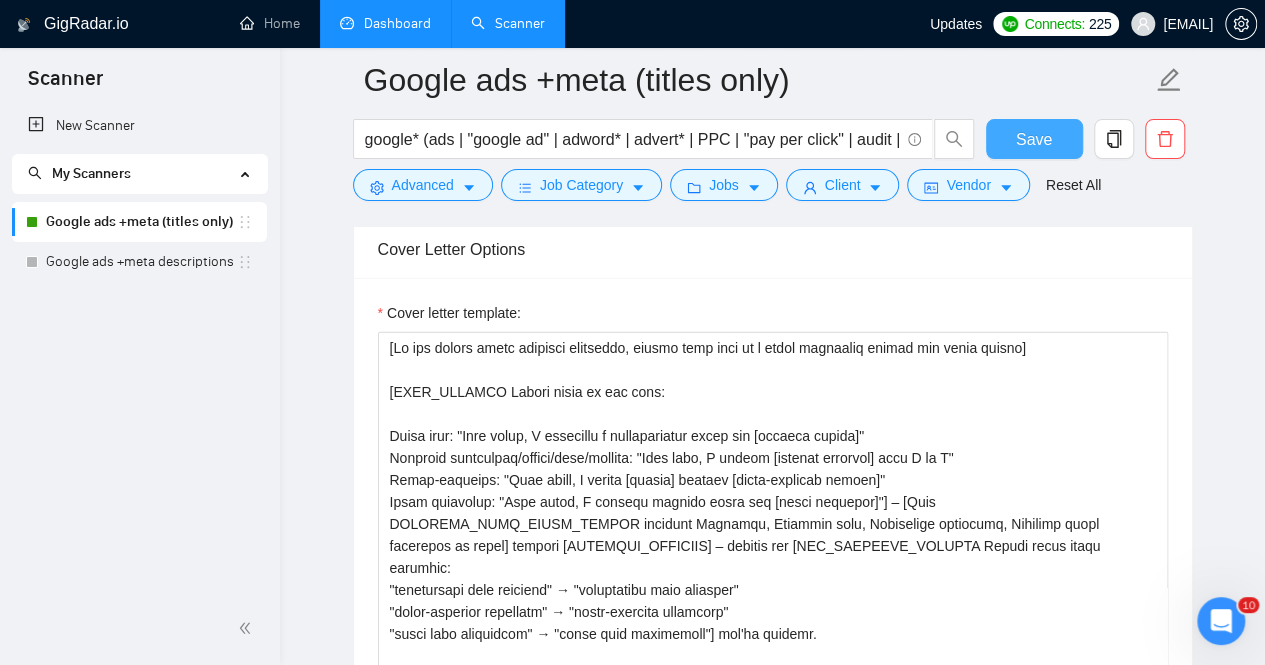 scroll, scrollTop: 2235, scrollLeft: 0, axis: vertical 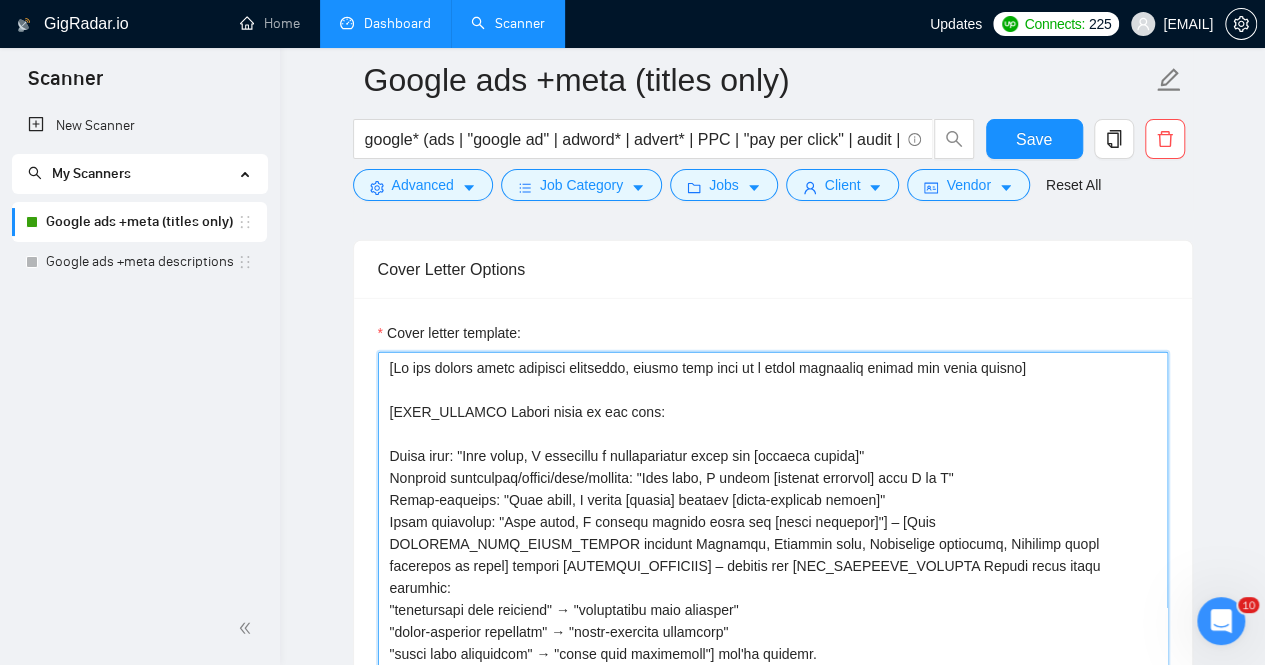click on "Cover letter template:" at bounding box center (773, 577) 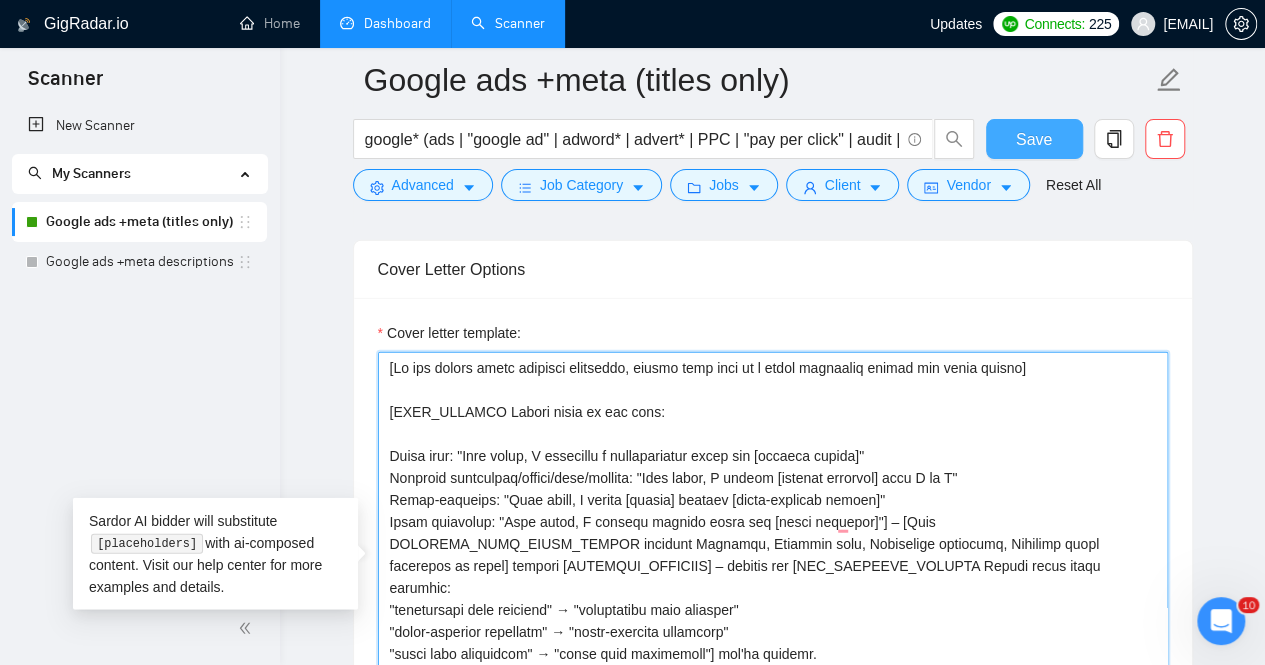 type on "[If the client asked specific questions, answer them here in a short paragraph before the cover letter]
[HOOK_OPENING Choose based on job type:
Audit jobs: "Last month, I completed a comprehensive audit for [similar client]"
Campaign management/growth/ecom/shopify: "Last month, I scaled [similar business] from X to Y"
Multi-platform: "Last month, I helped [client] achieve [cross-platform result]"
Local targeting: "Last month, I doubled monthly leads for [local business]"] – [Most RELEVANT_CASE_STUDY_RESULT matching Industry, Campaign type, Geographic relevance, Business model alignment in short] through [SPECIFIC_STRATEGY] – exactly the [JOB_SPECIFIC_OUTCOME Mirror their exact language:
"performance drop analysis" → "performance drop analysis"
"multi-platform expertise" → "multi-platform expertise"
"local lead generation" → "local lead generation"] you're seeking.
🎯 Why I'm Your [ROLE_TITLE Extract from job post:
"Google Ads Expert" → "Google Ads Expert"
"PPC Manager" → "PPC Manager"
"Advertising Strate..." 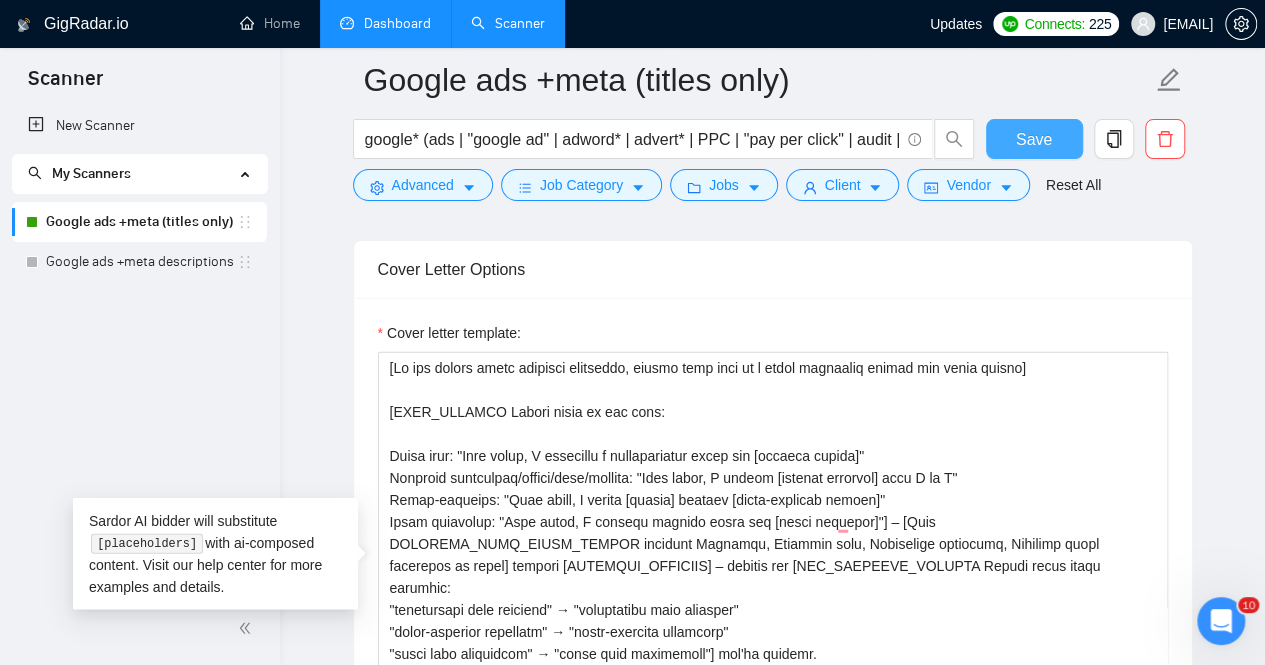 click on "Save" at bounding box center [1034, 139] 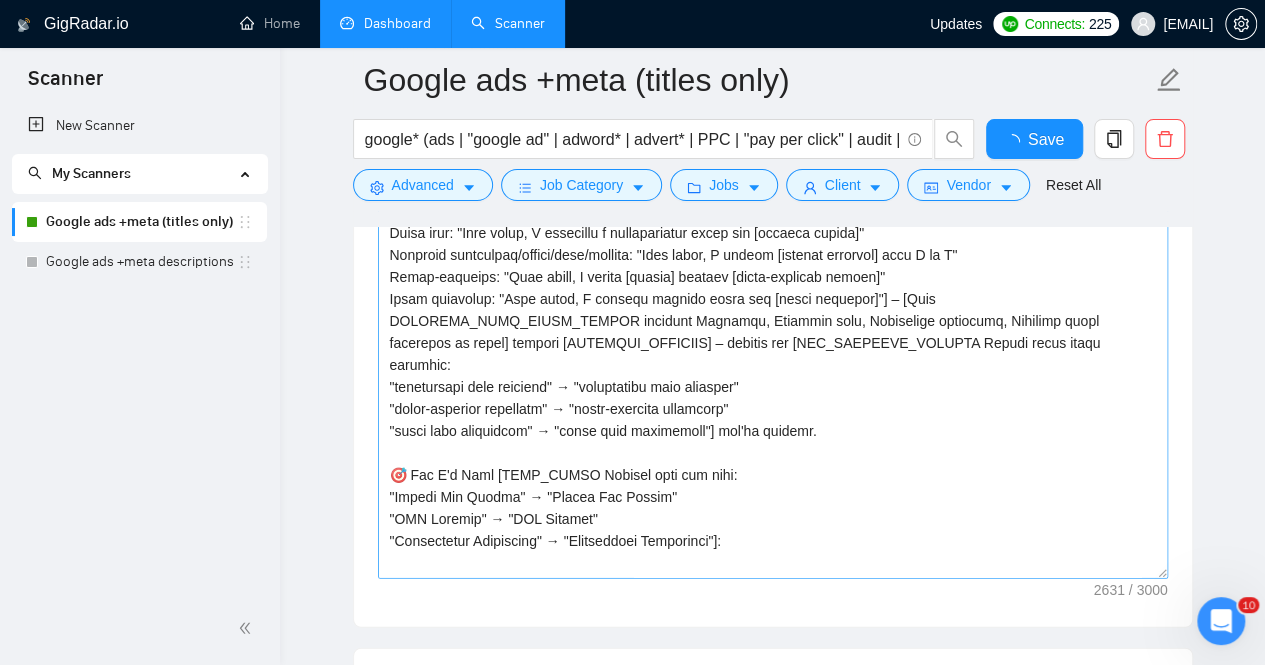 type 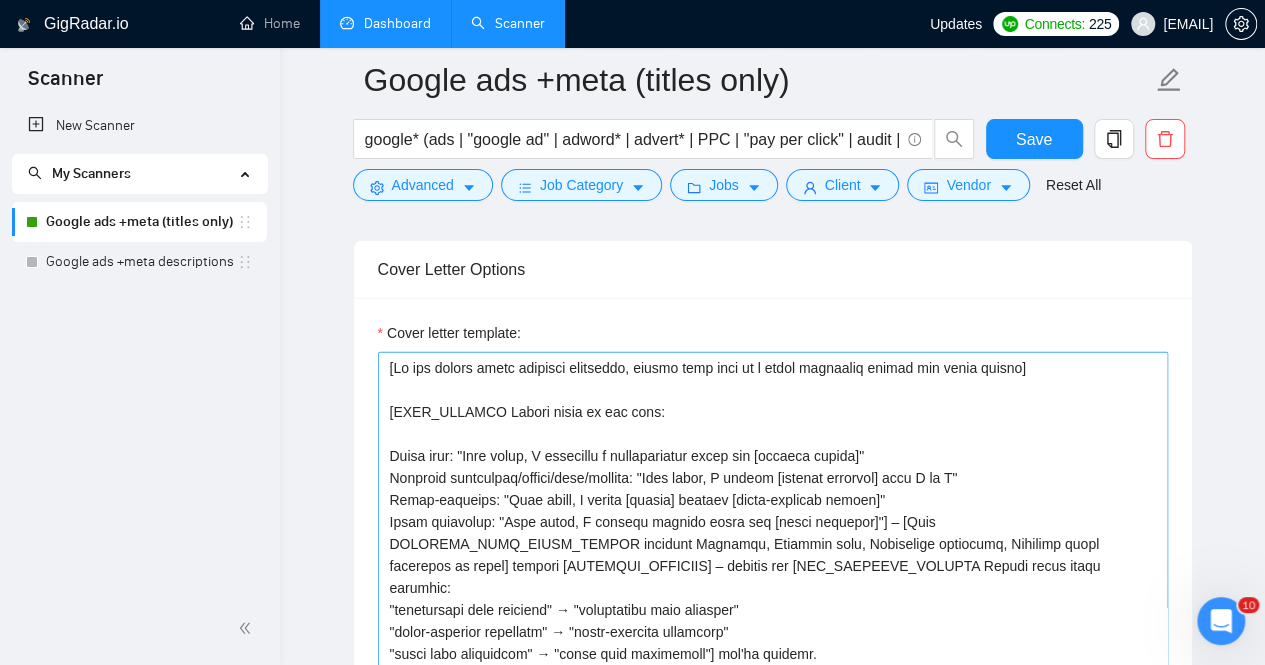drag, startPoint x: 1157, startPoint y: 419, endPoint x: 1155, endPoint y: 431, distance: 12.165525 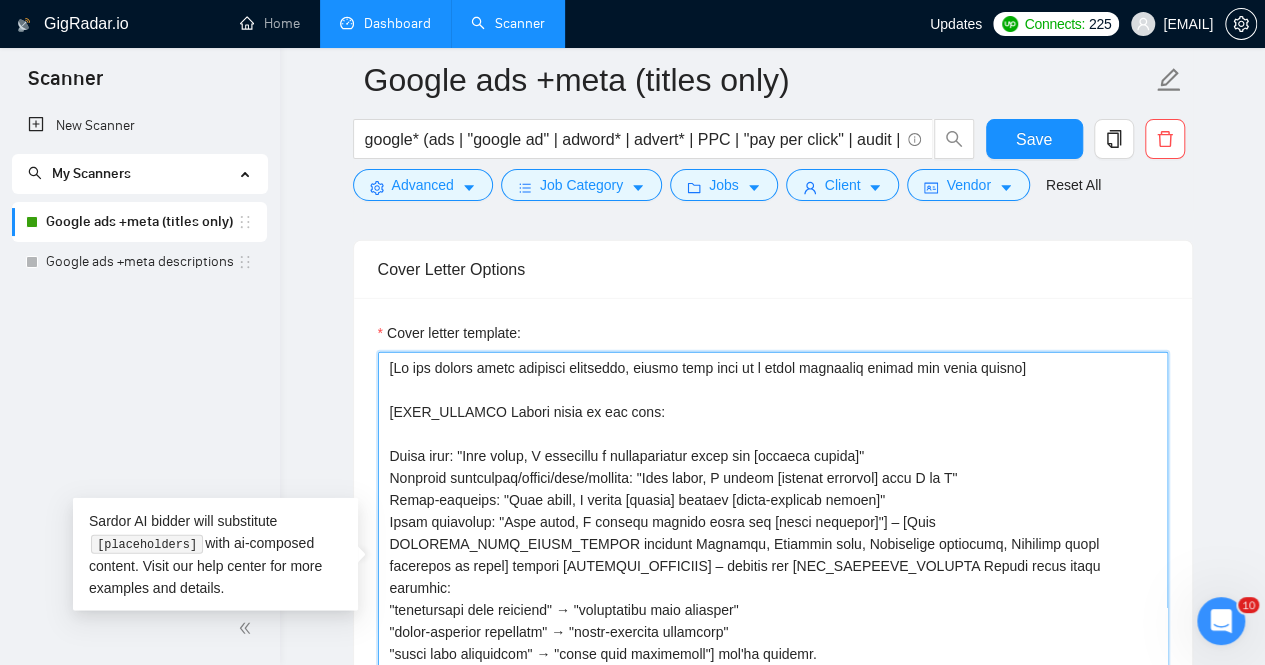 scroll, scrollTop: 14, scrollLeft: 0, axis: vertical 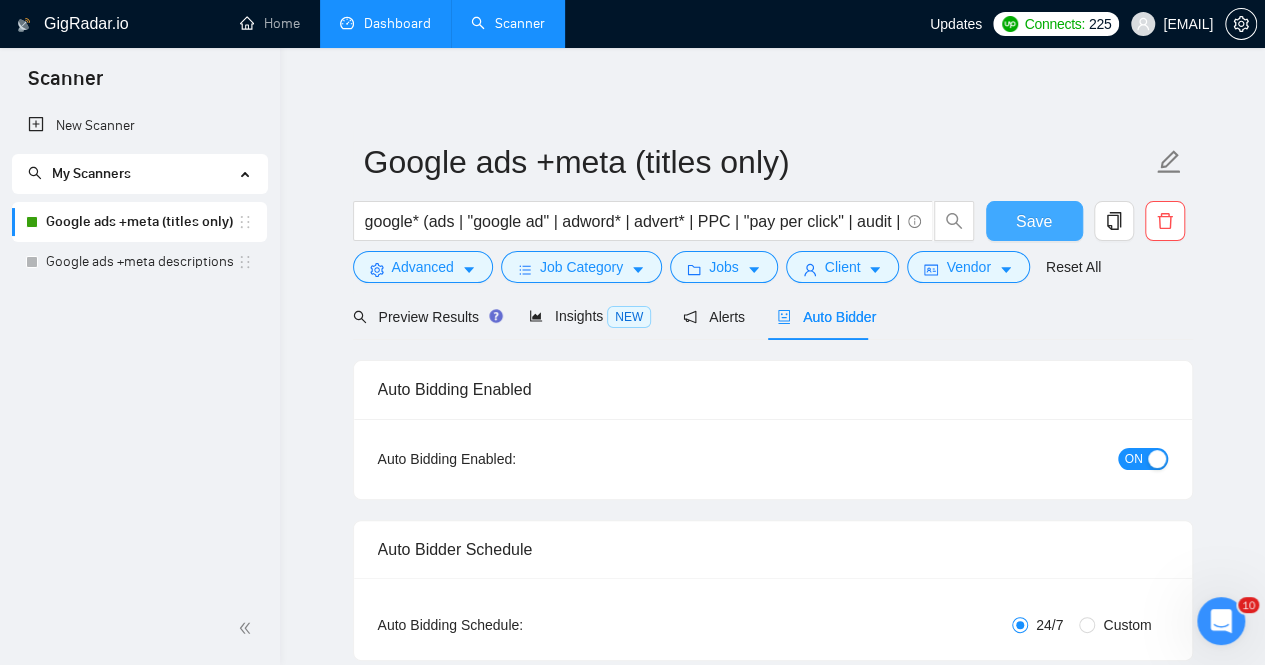 click on "Save" at bounding box center [1034, 221] 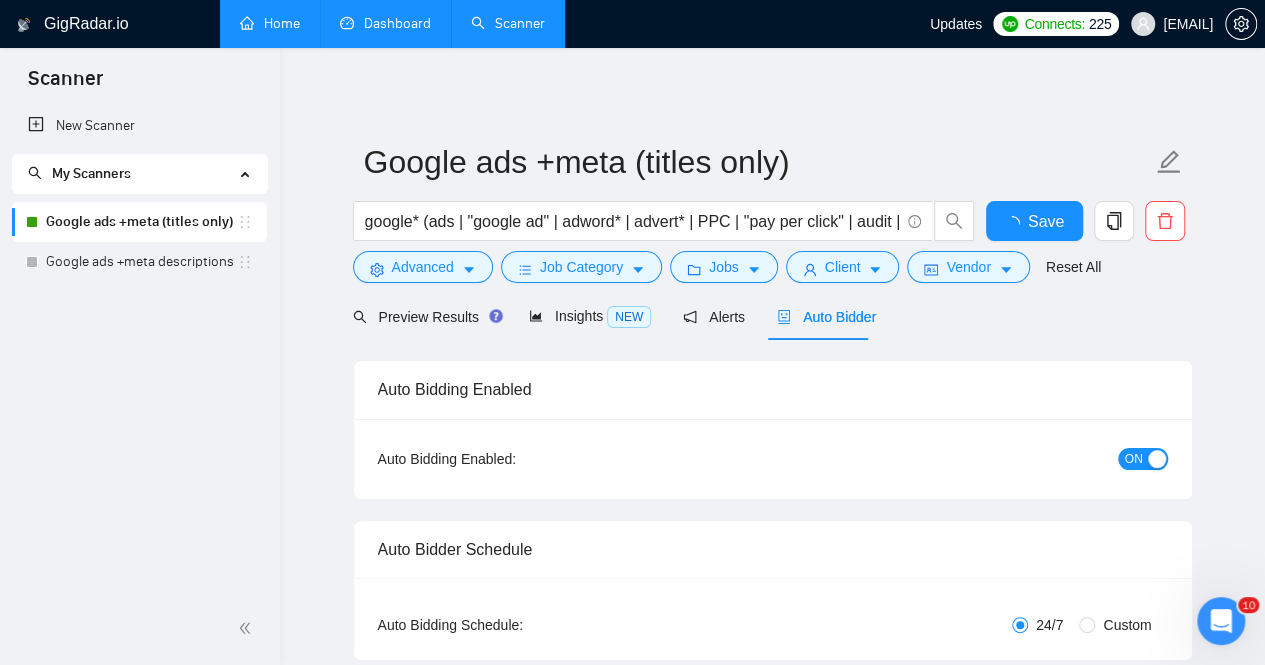type 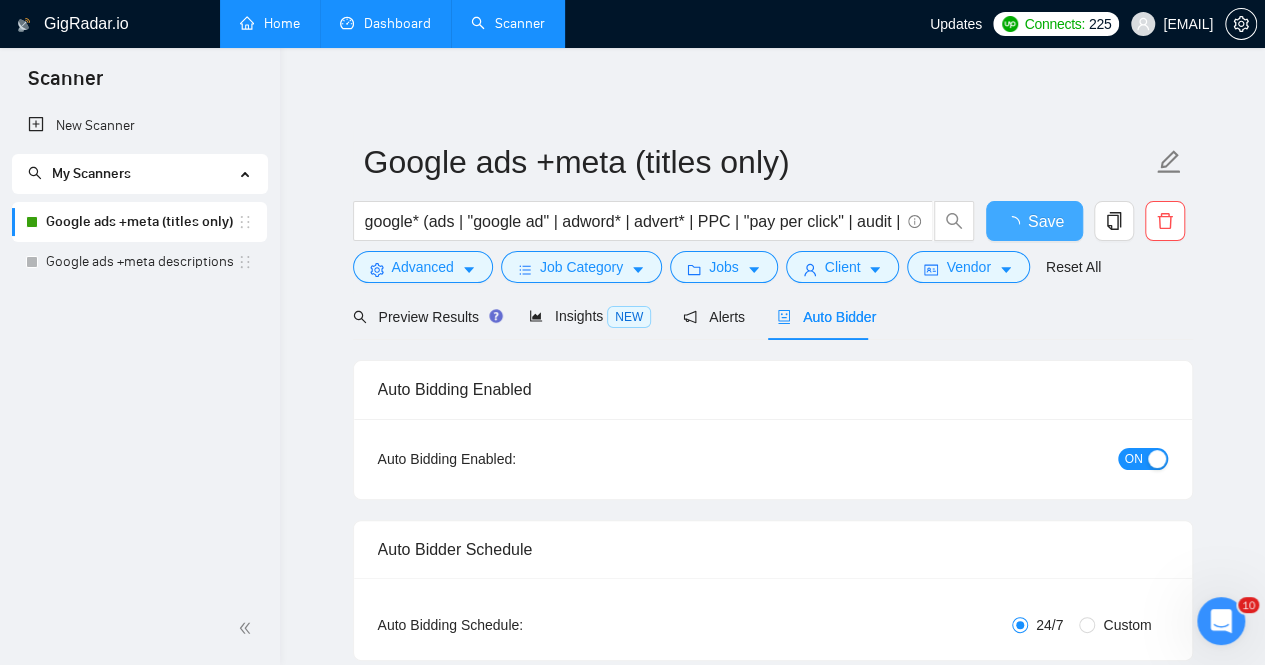 type 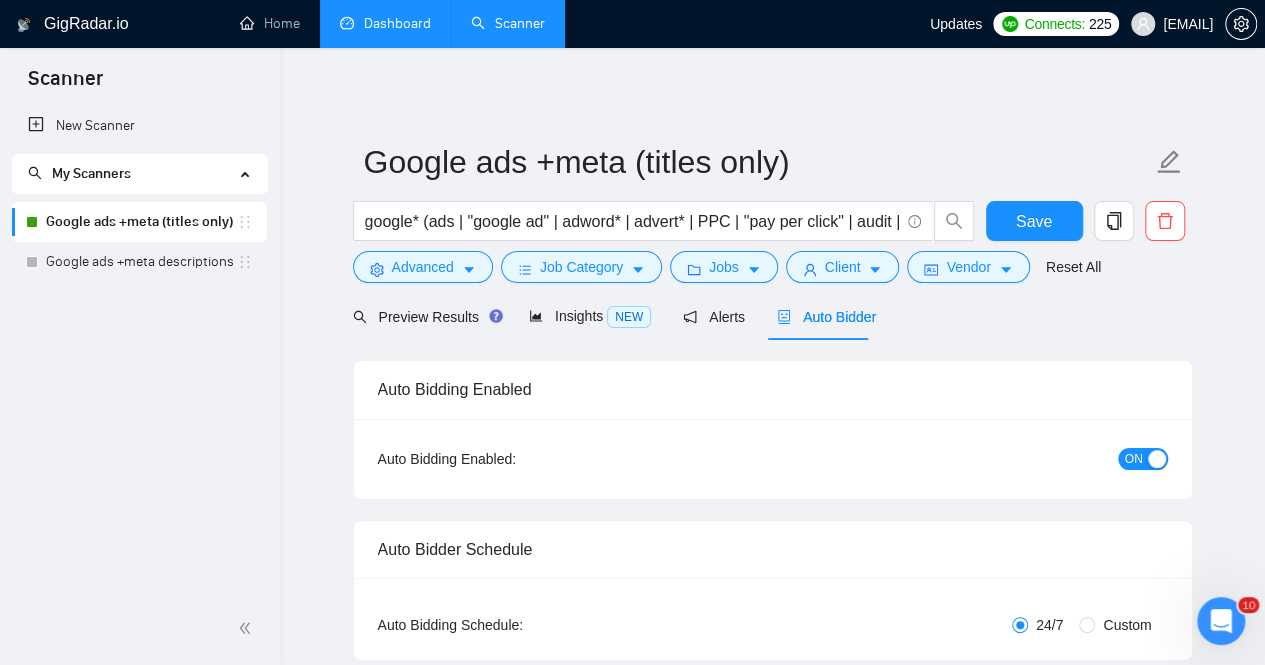 click on "Dashboard" at bounding box center [385, 23] 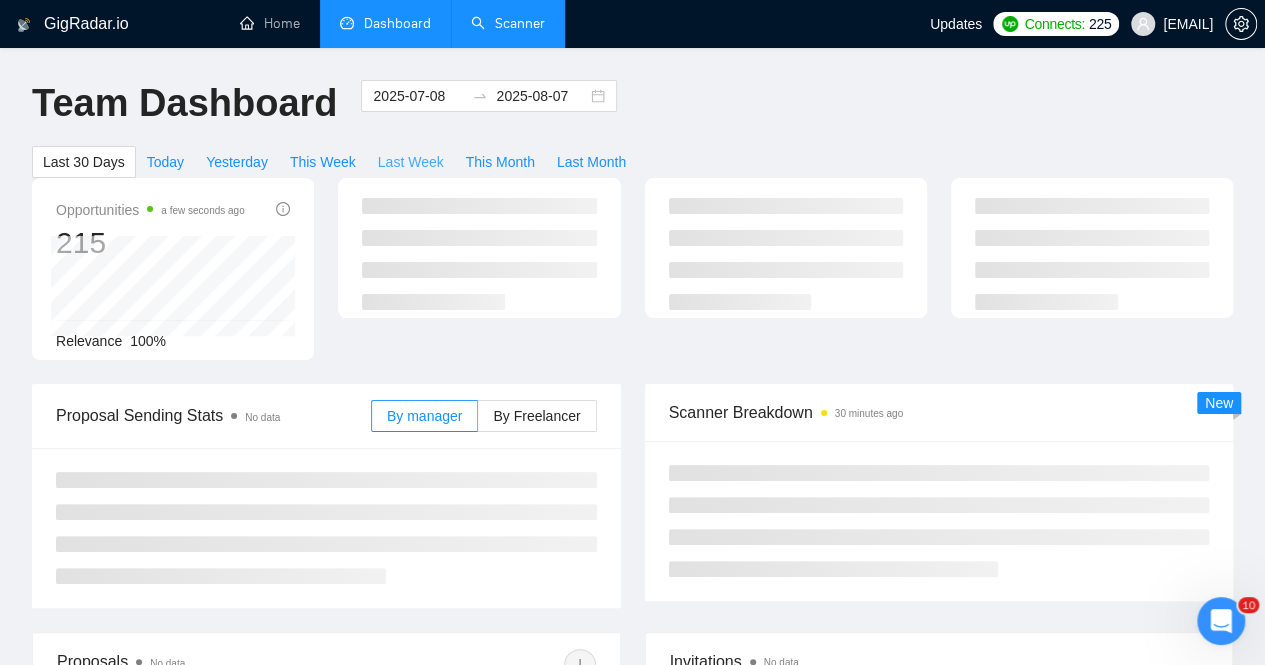 click on "Last Week" at bounding box center (411, 162) 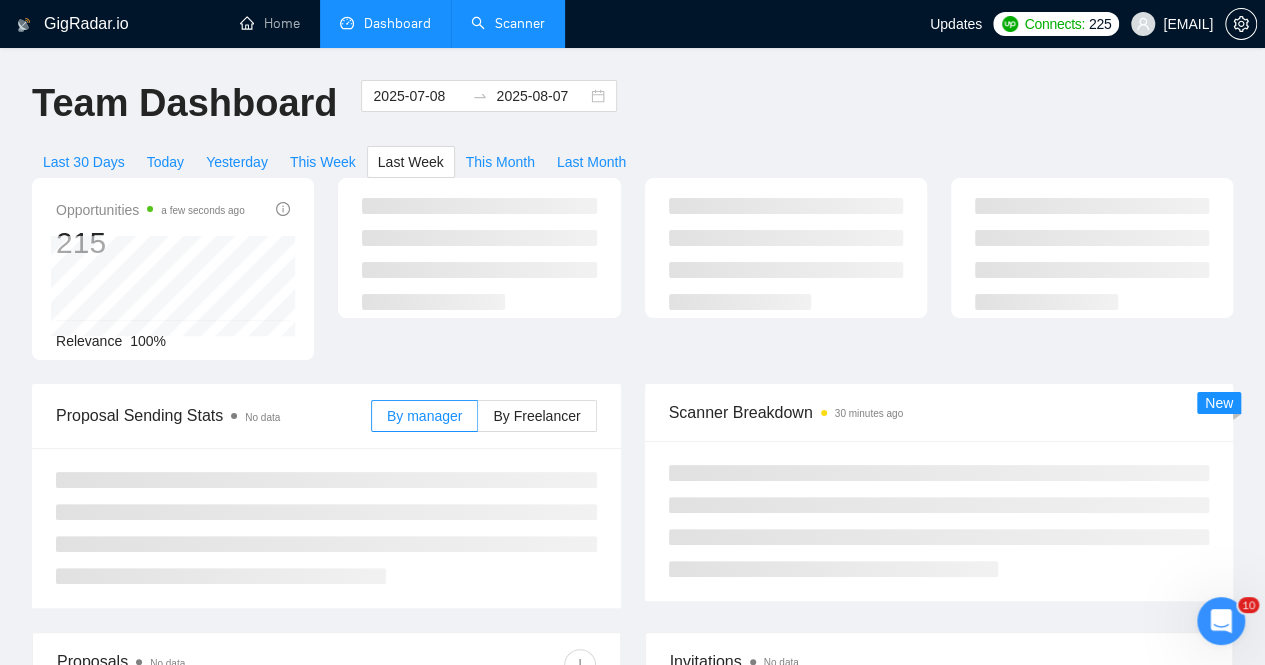 type on "2025-07-28" 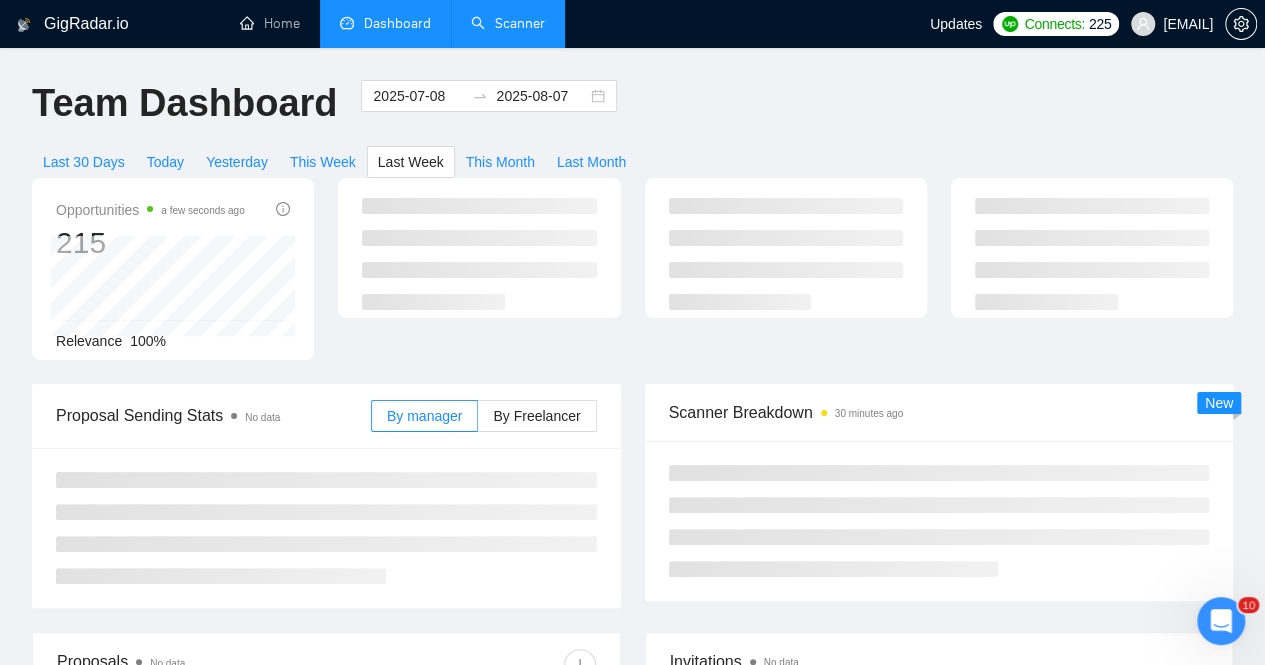 type on "2025-08-03" 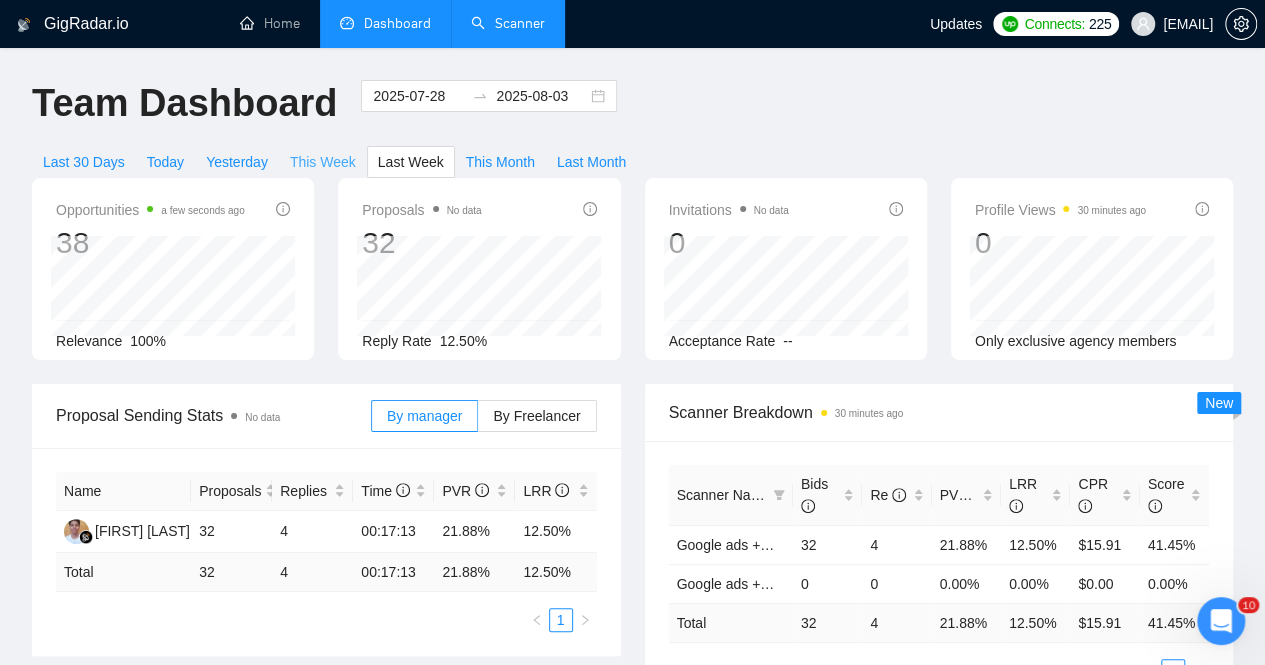 click on "This Week" at bounding box center [323, 162] 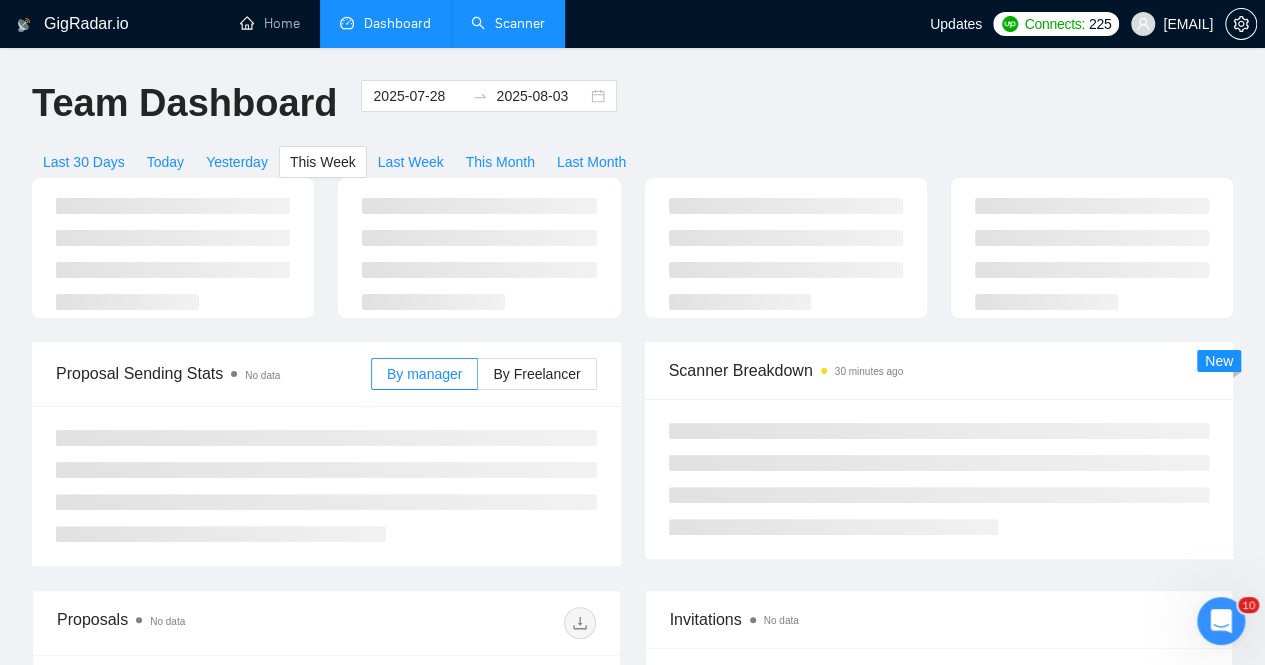 type on "2025-08-04" 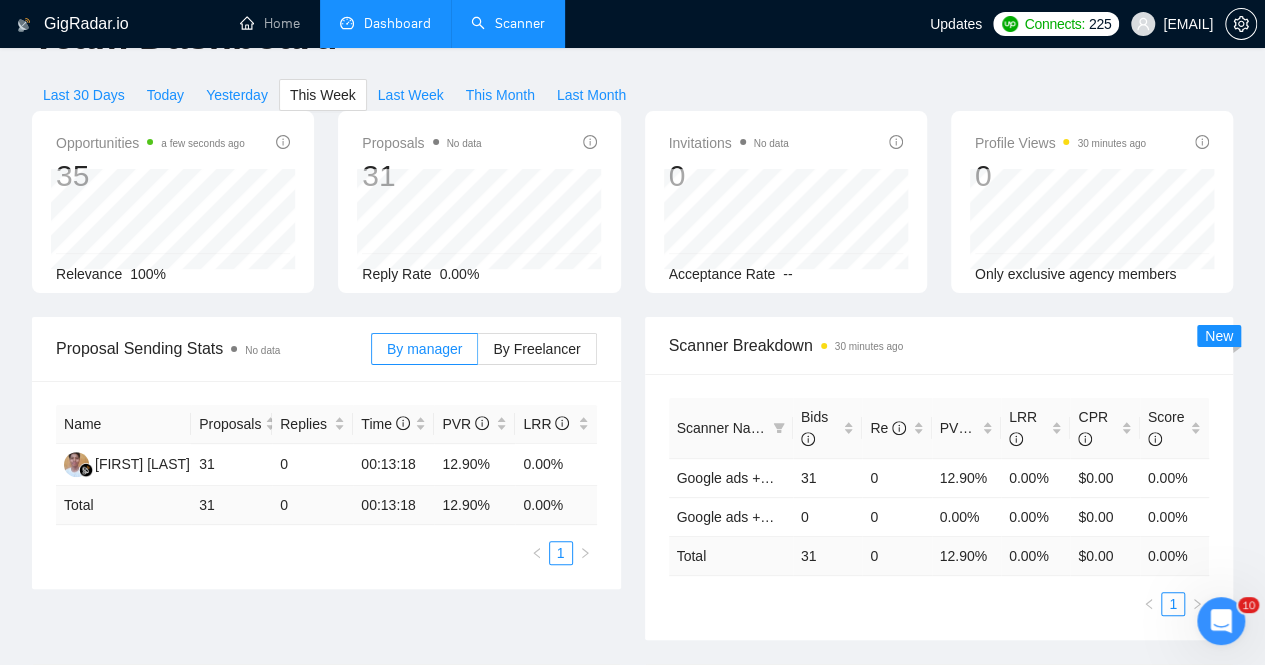 scroll, scrollTop: 0, scrollLeft: 0, axis: both 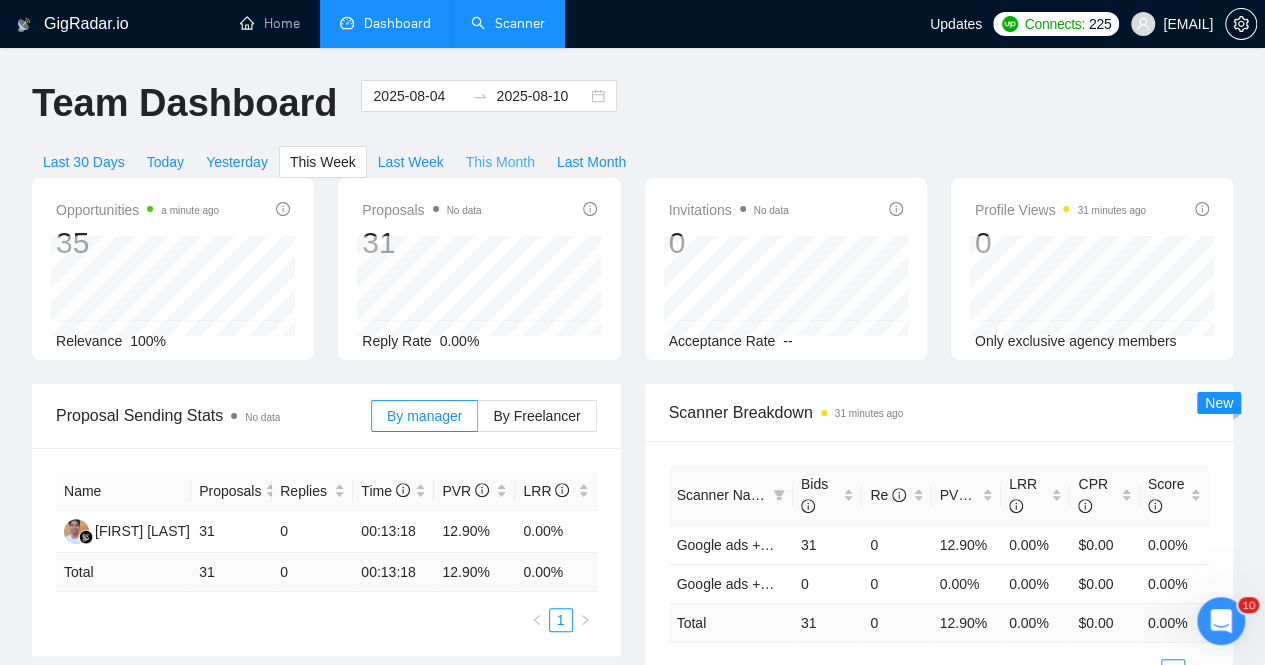 click on "This Month" at bounding box center [500, 162] 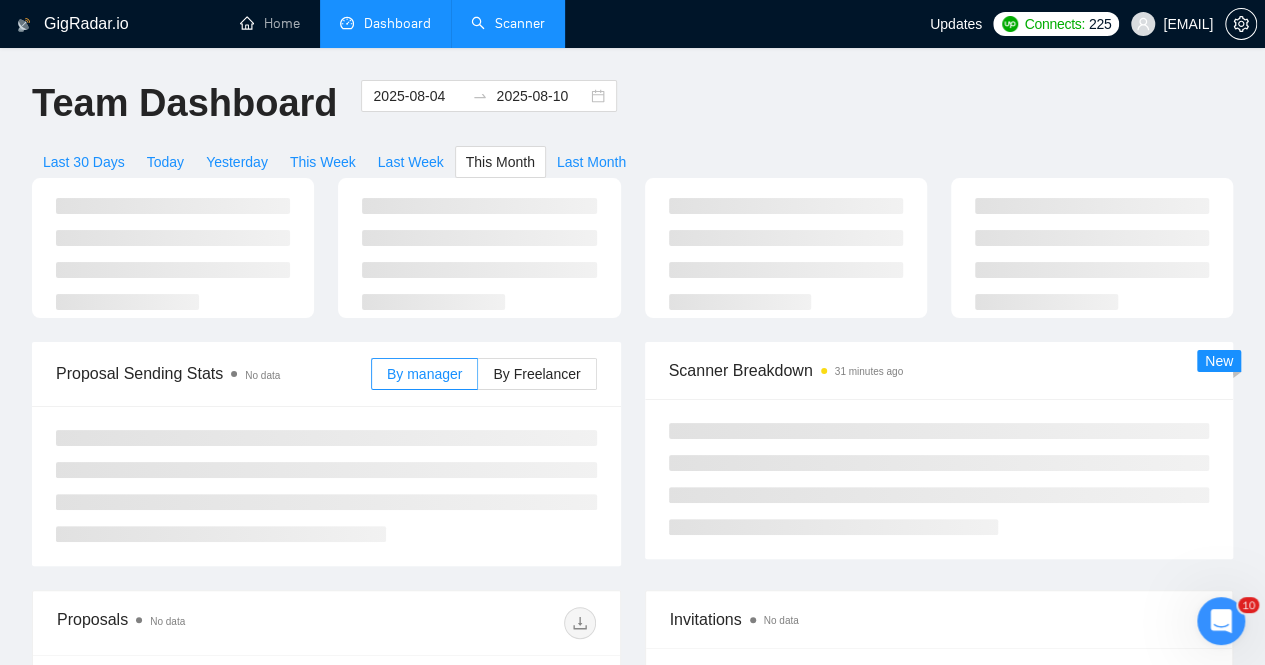 type on "2025-08-01" 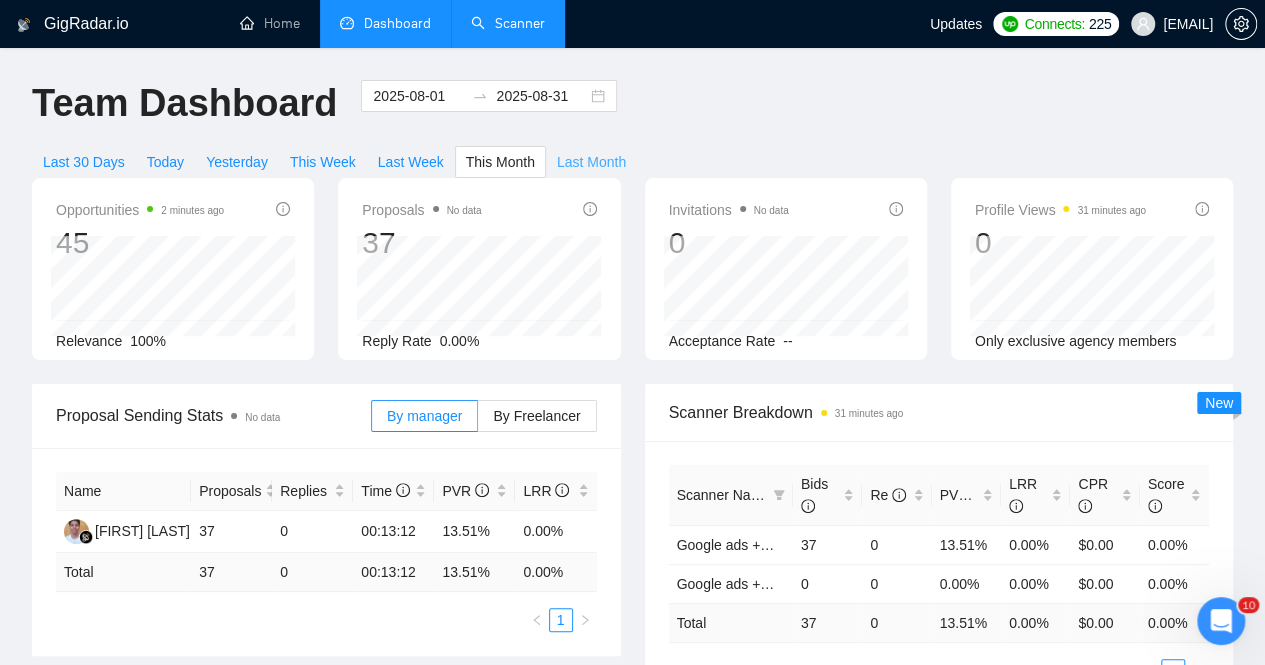 click on "Last Month" at bounding box center (591, 162) 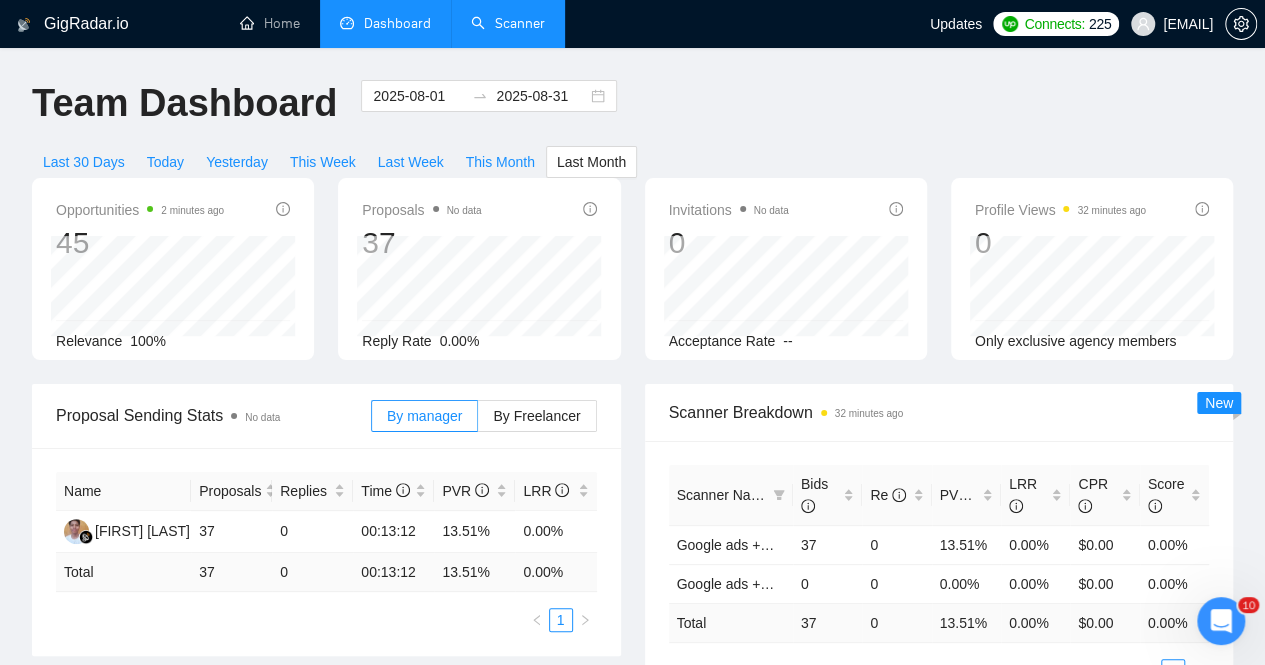 type on "2025-07-01" 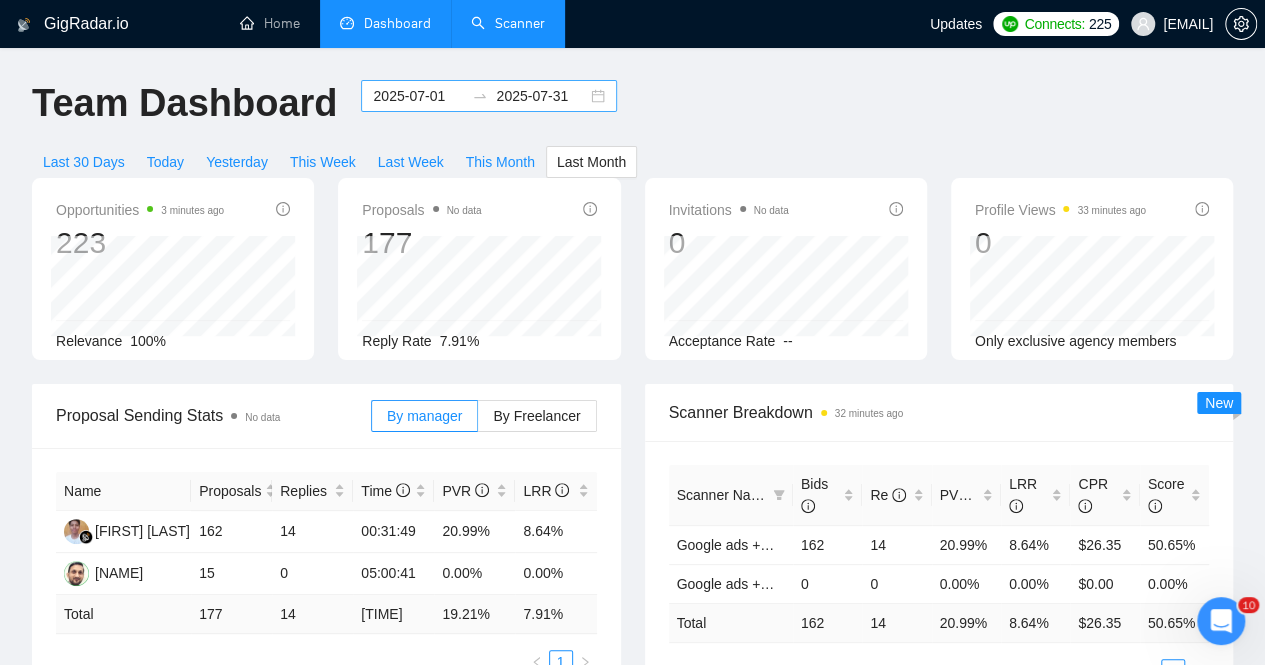 click on "2025-07-31" at bounding box center (541, 96) 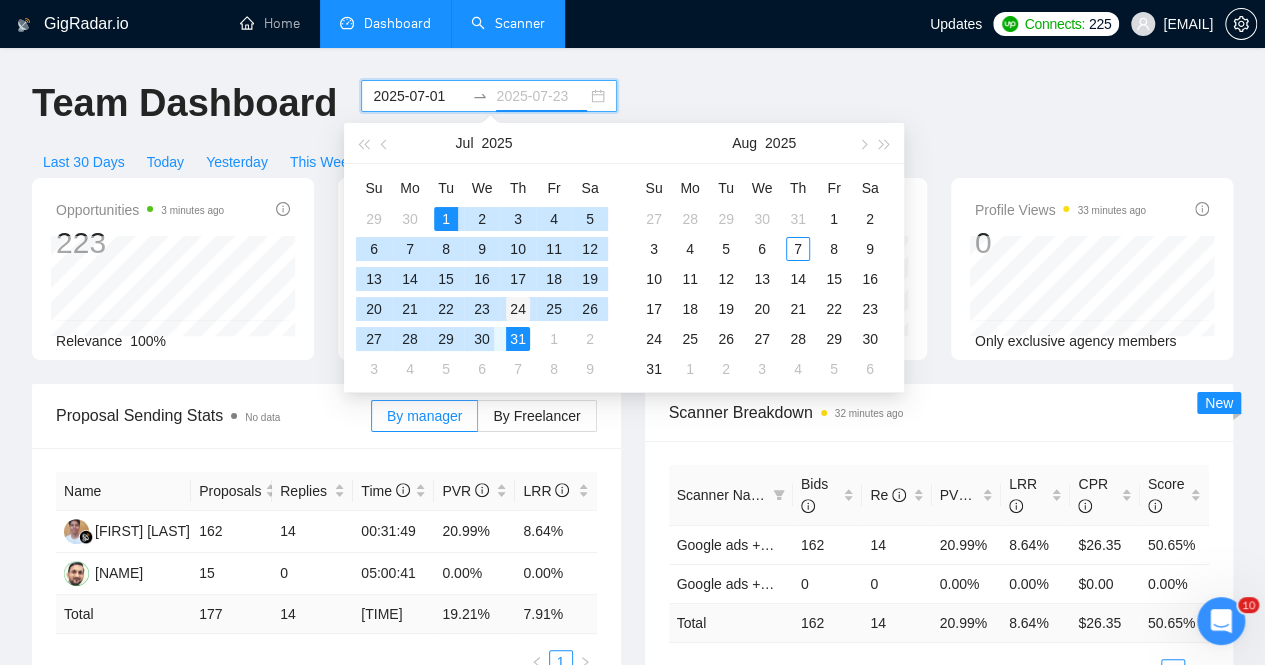 type on "2025-07-24" 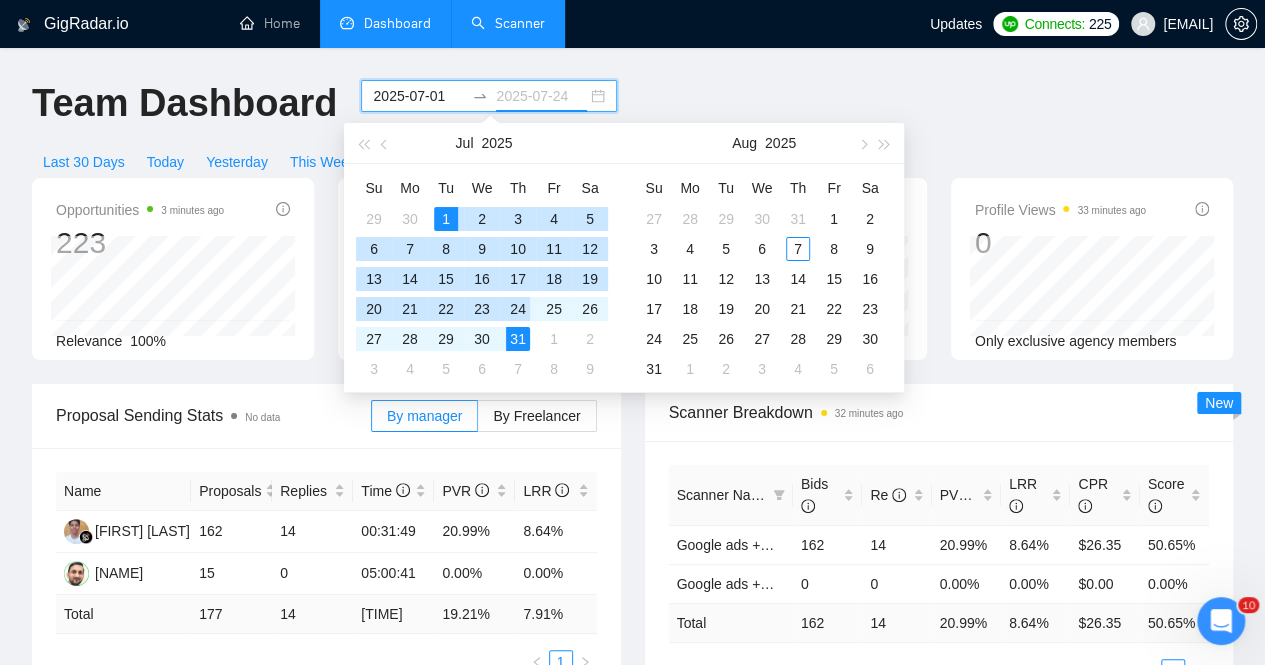 click on "24" at bounding box center (518, 309) 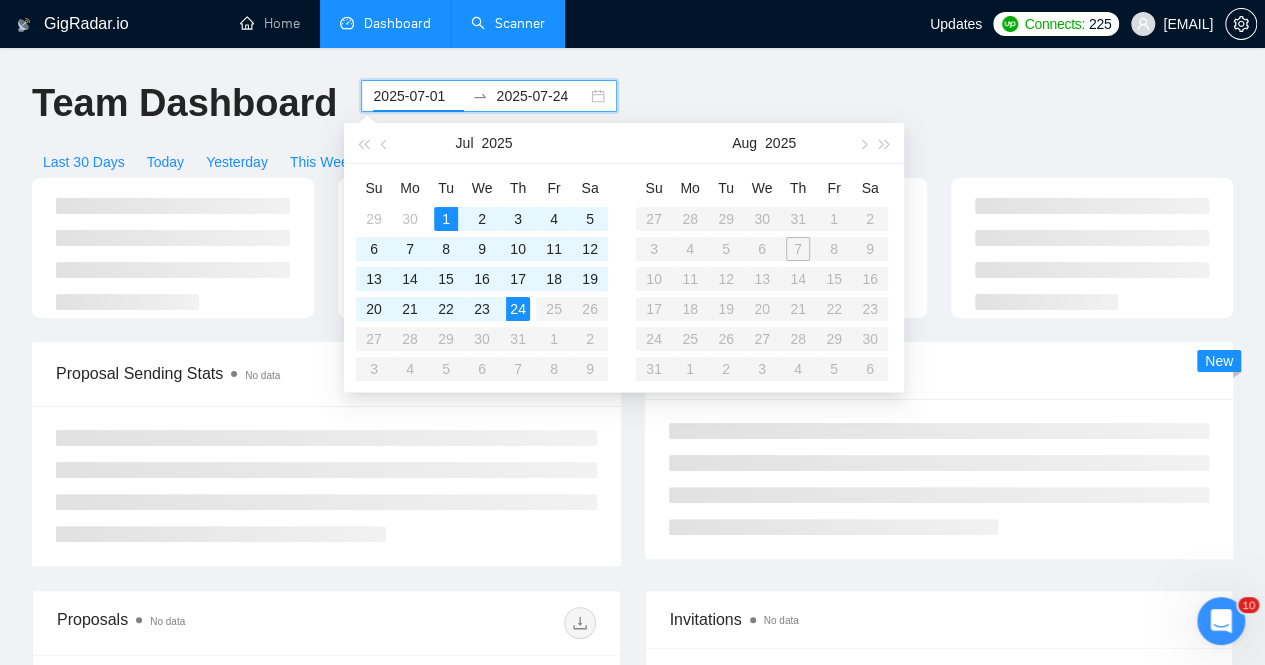click on "Su Mo Tu We Th Fr Sa 29 30 1 2 3 4 5 6 7 8 9 10 11 12 13 14 15 16 17 18 19 20 21 22 23 24 25 26 27 28 29 30 31 1 2 3 4 5 6 7 8 9" at bounding box center (482, 278) 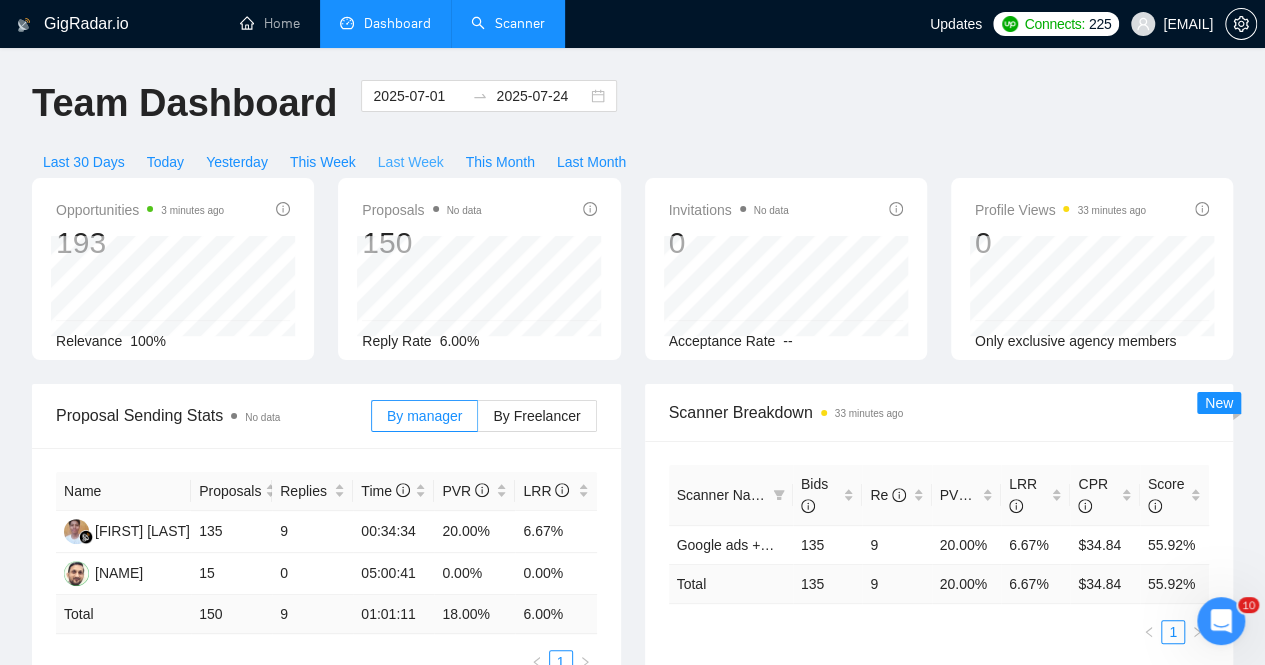 click on "Last Week" at bounding box center (411, 162) 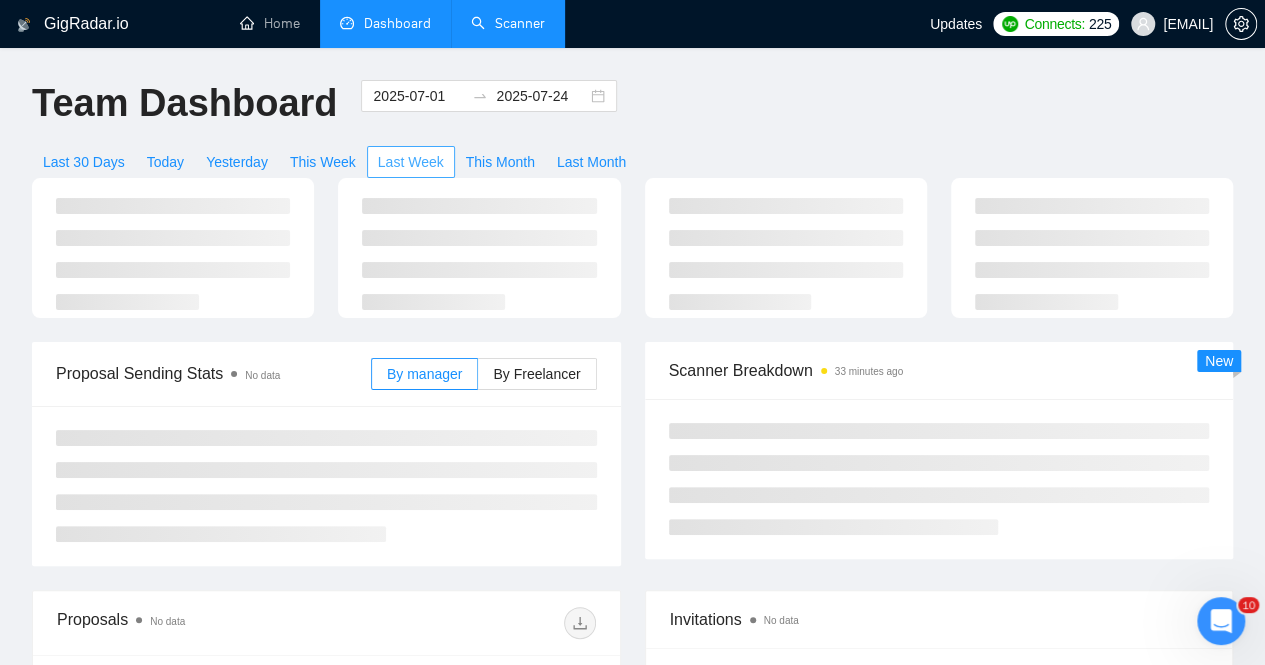 type on "2025-07-28" 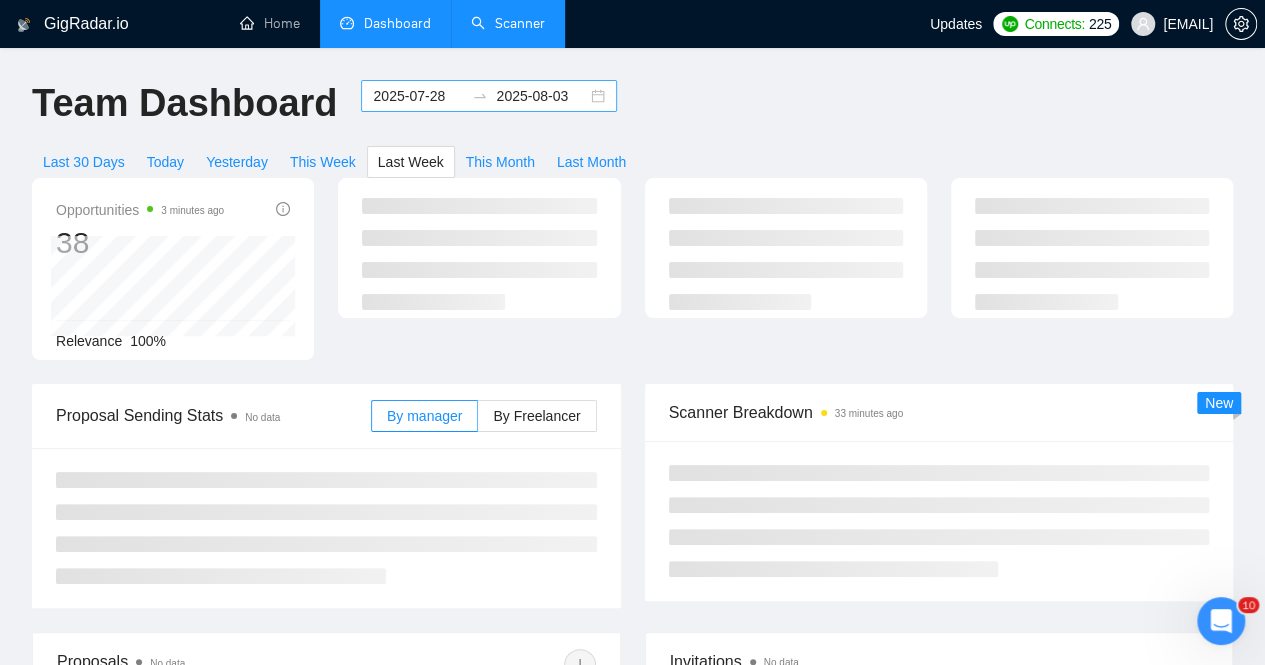 click on "2025-07-28 2025-08-03" at bounding box center [489, 96] 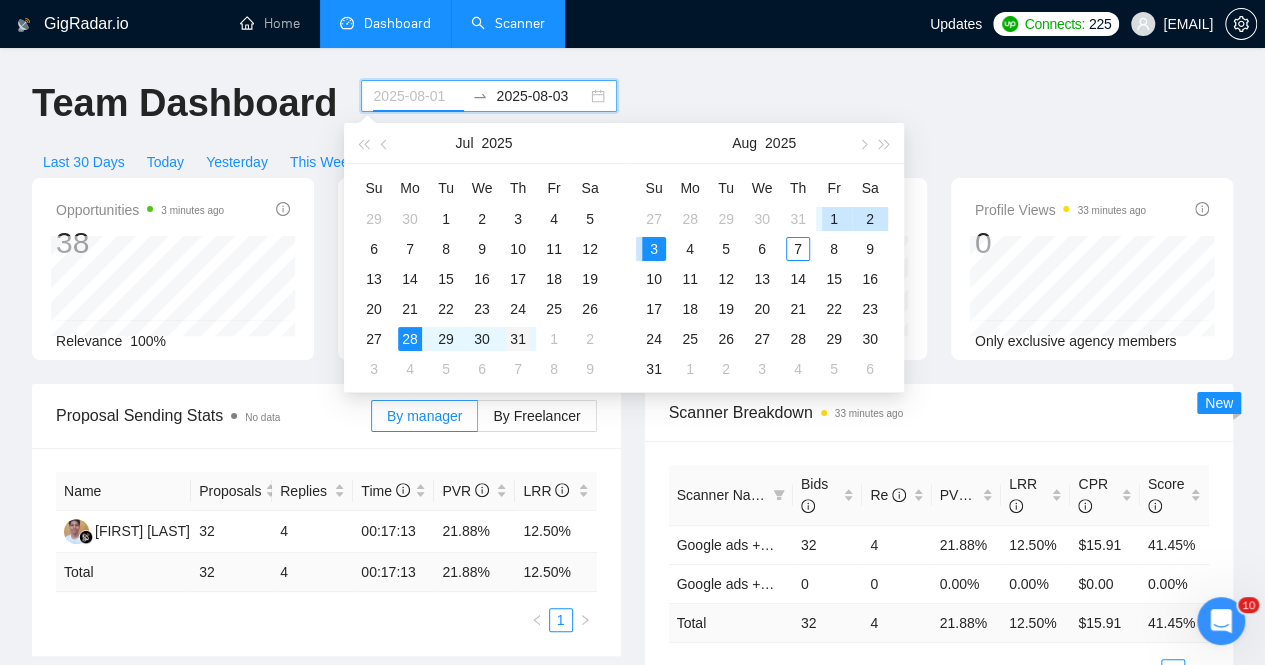 type on "2025-07-31" 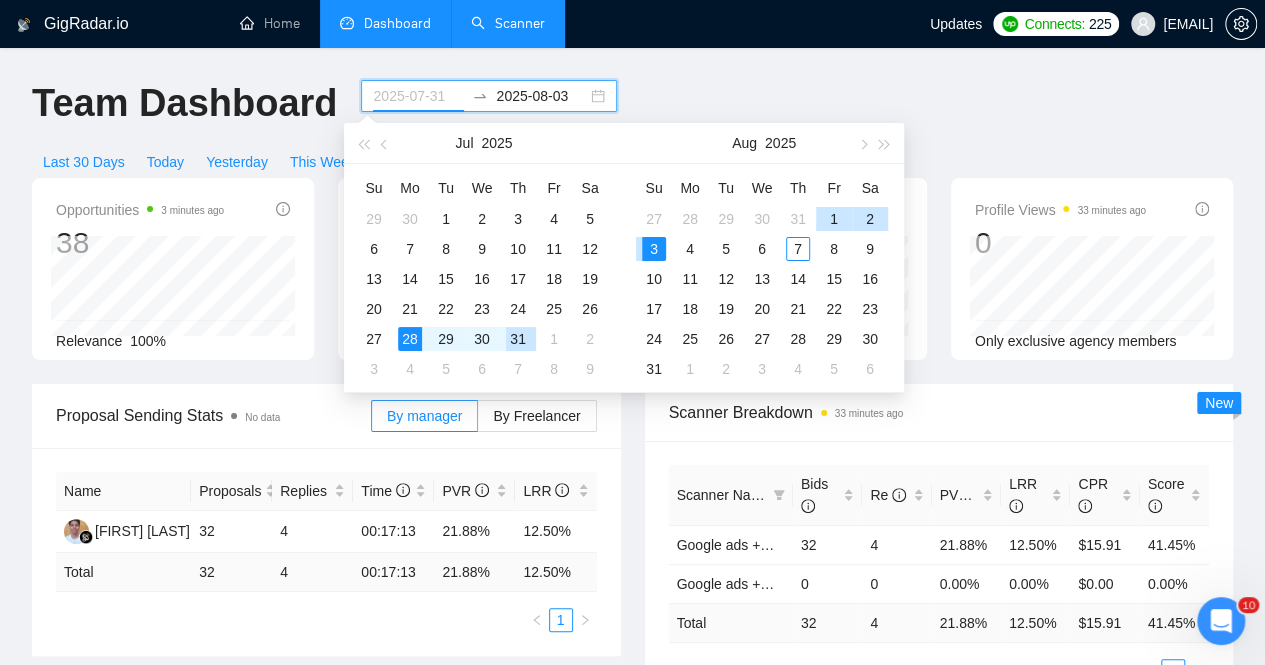 click on "31" at bounding box center (518, 339) 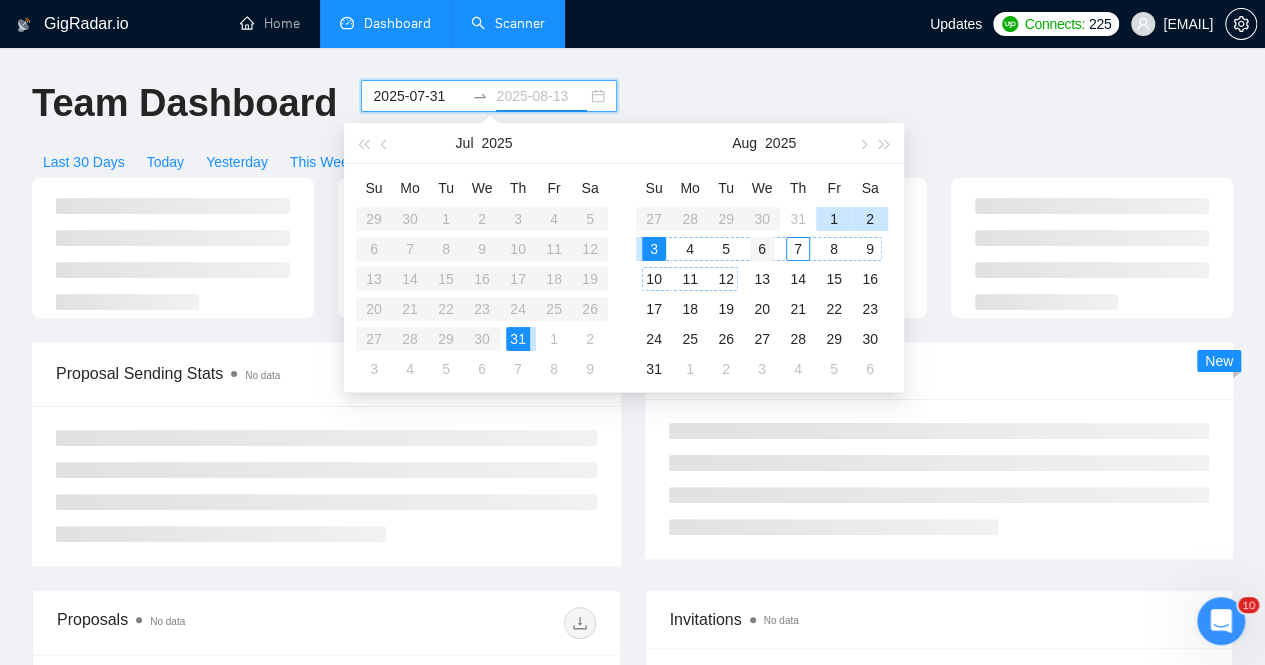 type on "2025-08-06" 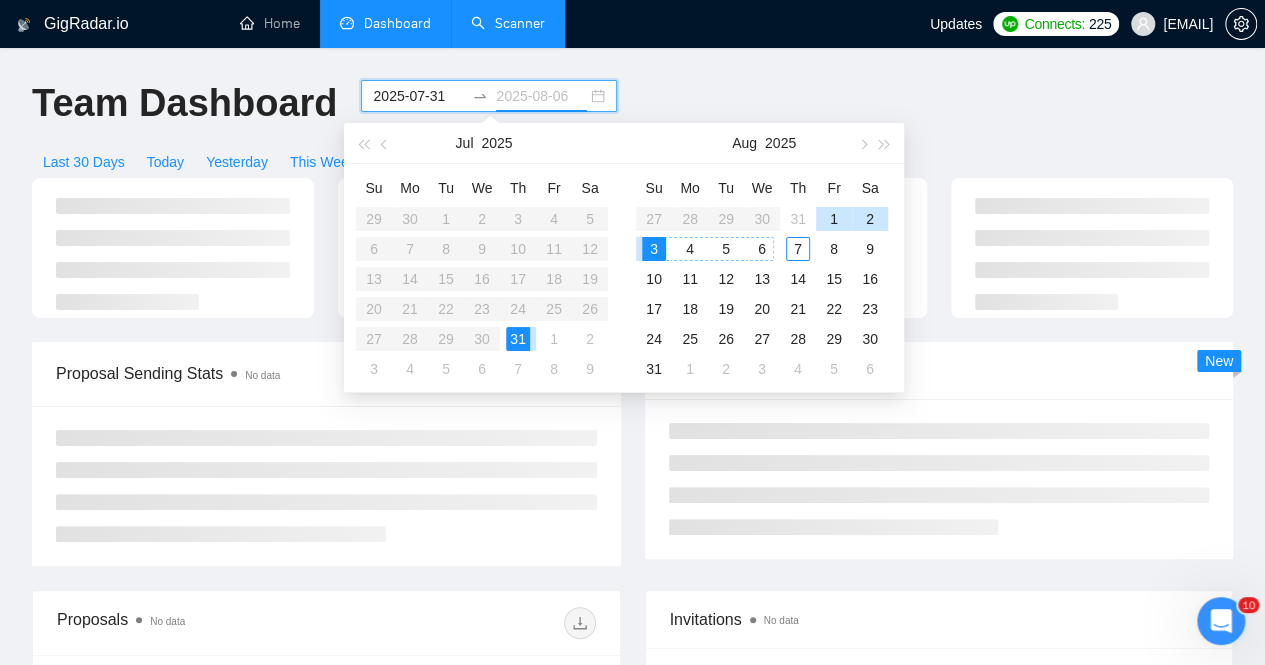 click on "6" at bounding box center (762, 249) 